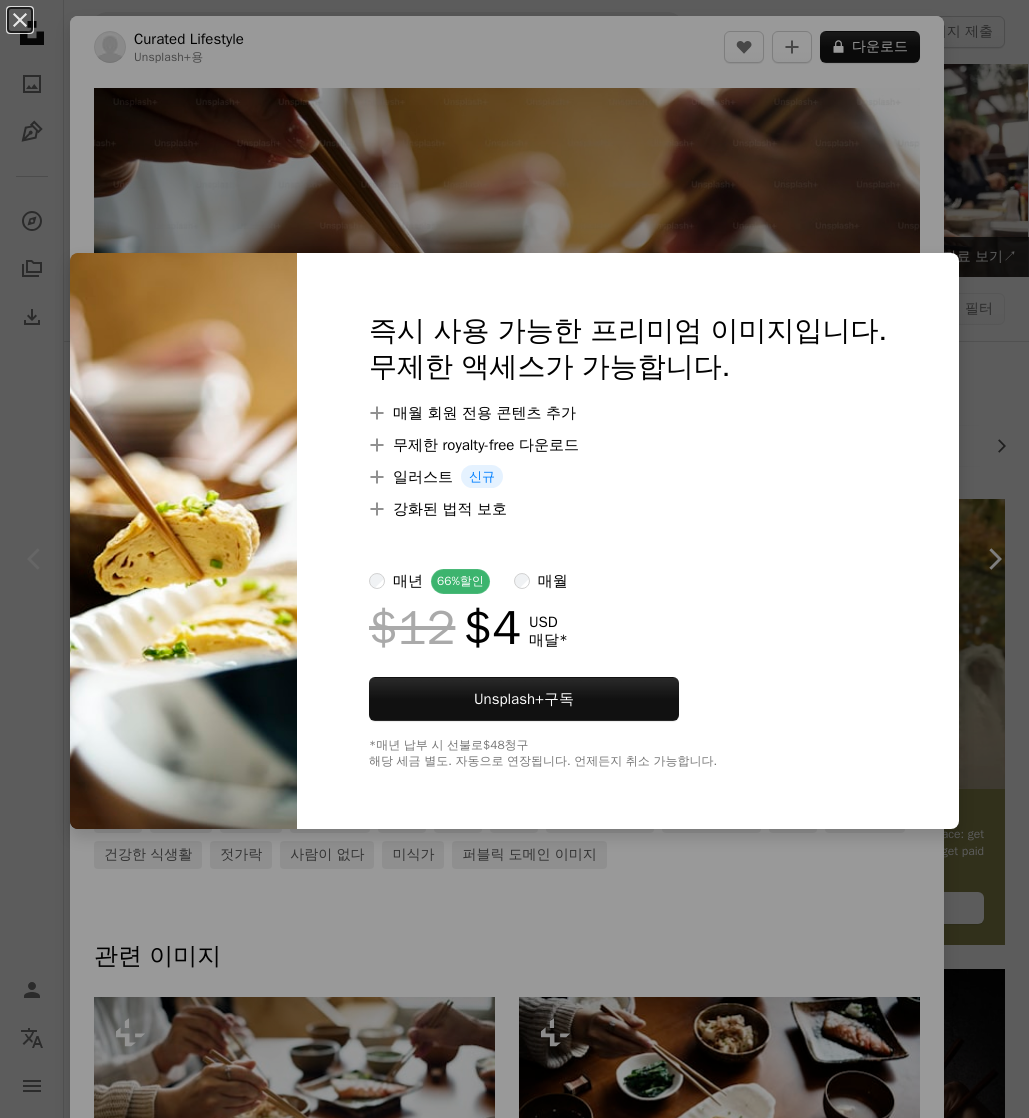 scroll, scrollTop: 0, scrollLeft: 0, axis: both 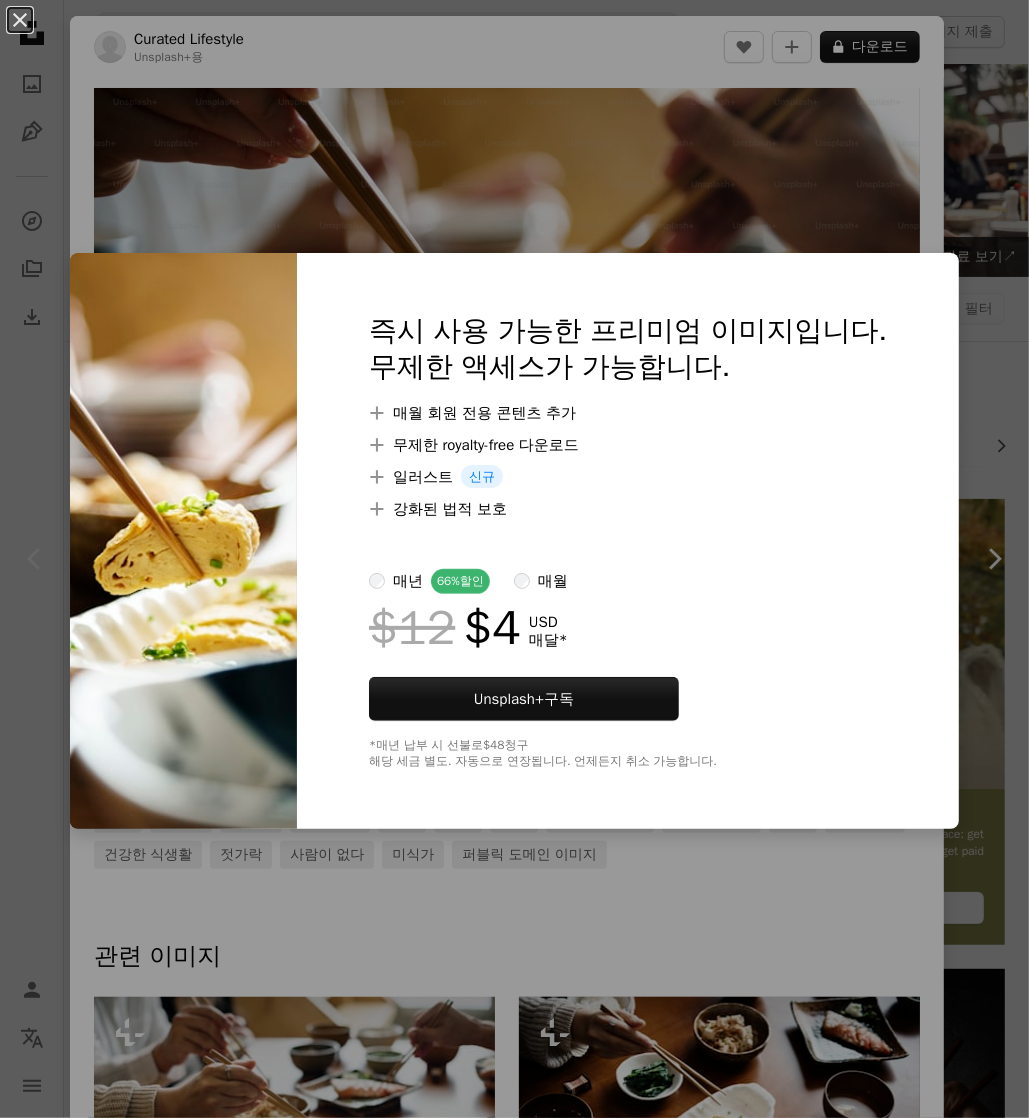click on "An X shape 즉시 사용 가능한 프리미엄 이미지입니다. 무제한 액세스가 가능합니다. A plus sign 매월 회원 전용 콘텐츠 추가 A plus sign 무제한 royalty-free 다운로드 A plus sign 일러스트  신규 A plus sign 강화된 법적 보호 매년 66%  할인 매월 $12   $4 USD 매달 * Unsplash+  구독 *매년 납부 시 선불로  $48  청구 해당 세금 별도. 자동으로 연장됩니다. 언제든지 취소 가능합니다." at bounding box center [514, 559] 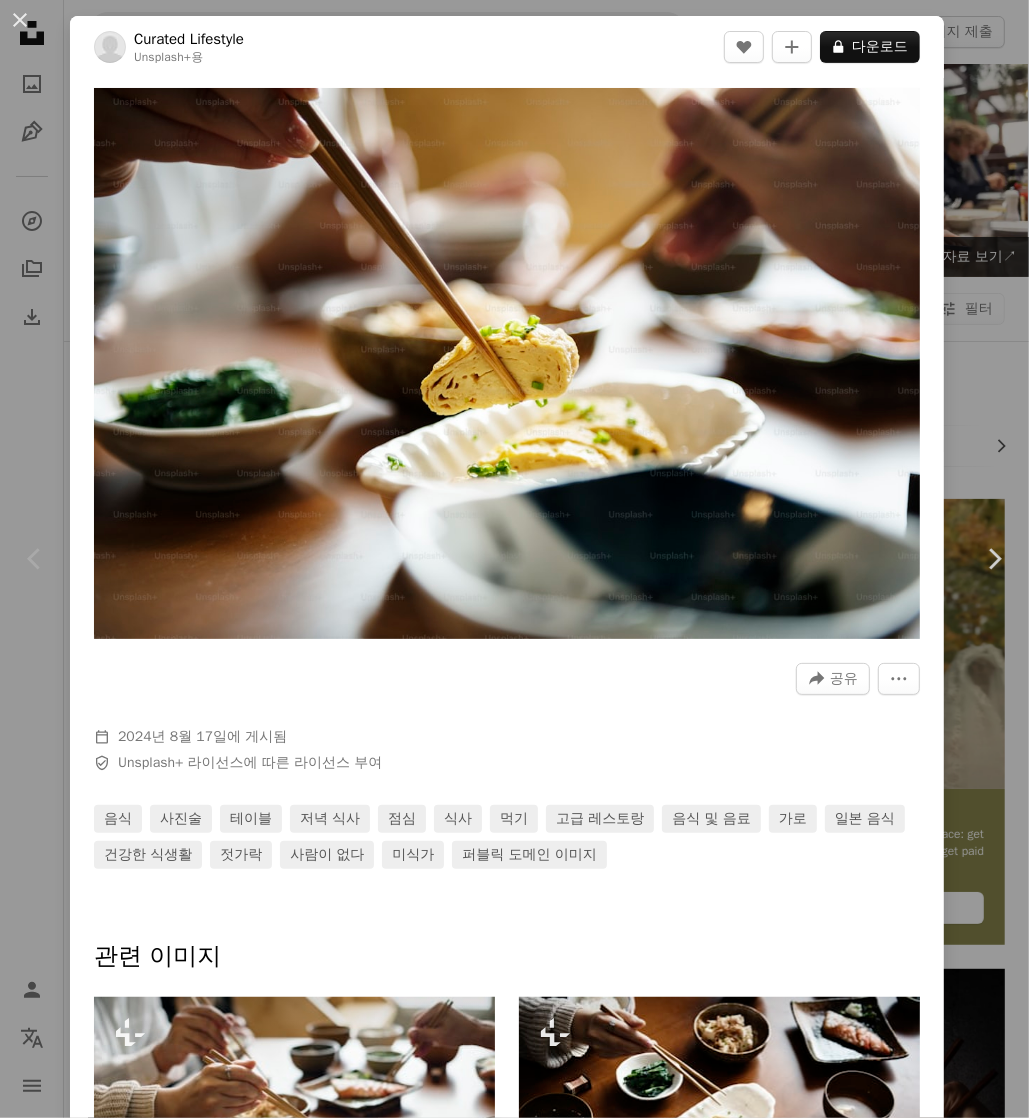 click on "An X shape Chevron left Chevron right Curated Lifestyle Unsplash+ 용 A heart A plus sign A lock 다운로드 Zoom in A forward-right arrow 공유 More Actions Calendar outlined 2024년 8월 17일 에 게시됨 Safety Unsplash+ 라이선스 에 따른 라이선스 부여 음식 사진술 테이블 저녁 식사 점심 식사 먹기 고급 레스토랑 음식 및 음료 가로 일본 음식 건강한 식생활 젓가락 사람이 없다 미식가 퍼블릭 도메인 이미지 관련 이미지 Plus sign for Unsplash+ A heart A plus sign Curated Lifestyle Unsplash+ 용 A lock 다운로드 Plus sign for Unsplash+ A heart A plus sign Curated Lifestyle Unsplash+ 용 A lock 다운로드 Plus sign for Unsplash+ A heart A plus sign Getty Images Unsplash+ 용 A lock 다운로드 Plus sign for Unsplash+ A heart A plus sign Curated Lifestyle Unsplash+ 용 A lock 다운로드 Plus sign for Unsplash+ A heart A plus sign Curated Lifestyle Unsplash+ 용 A lock 다운로드 Plus sign for Unsplash+ A heart A plus sign 용 용" at bounding box center [514, 559] 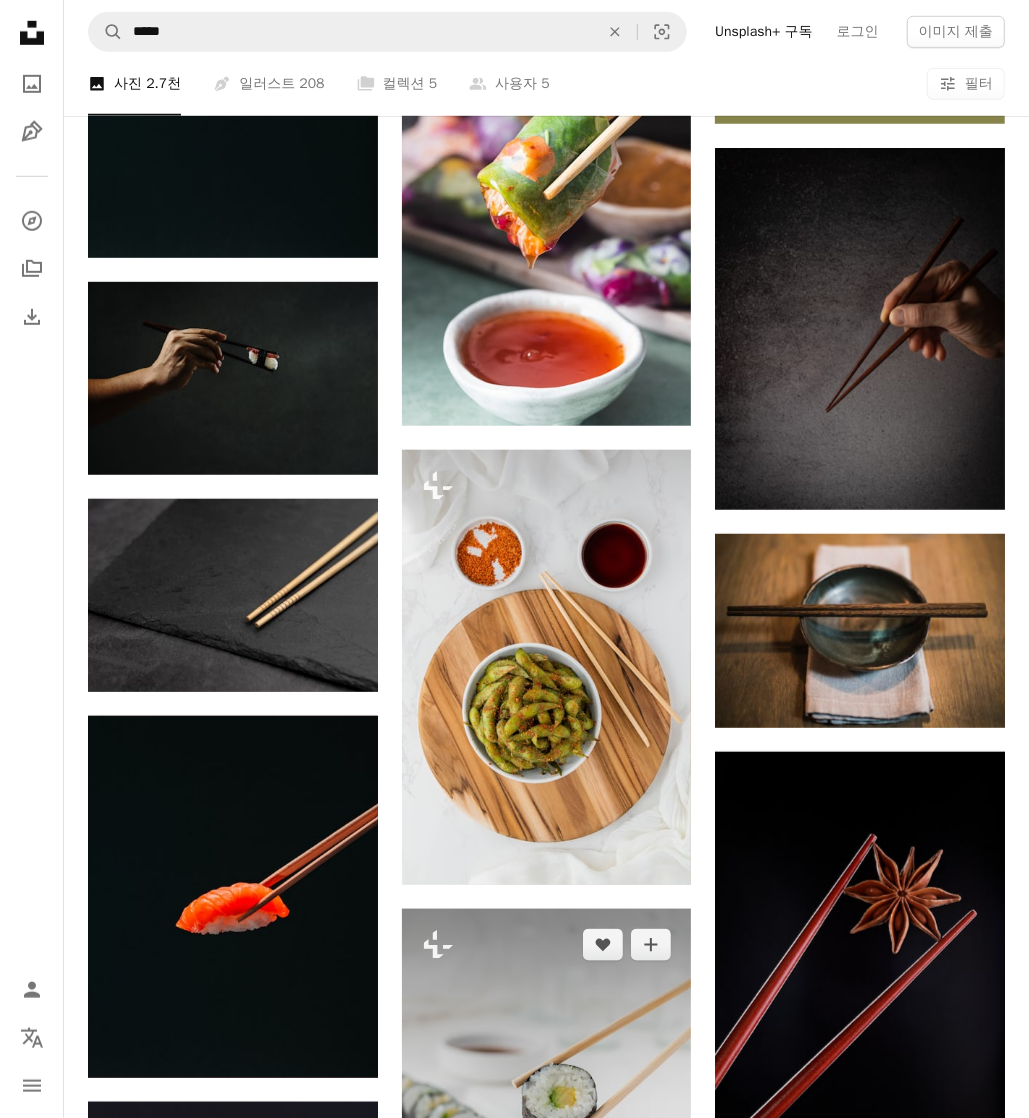 scroll, scrollTop: 816, scrollLeft: 0, axis: vertical 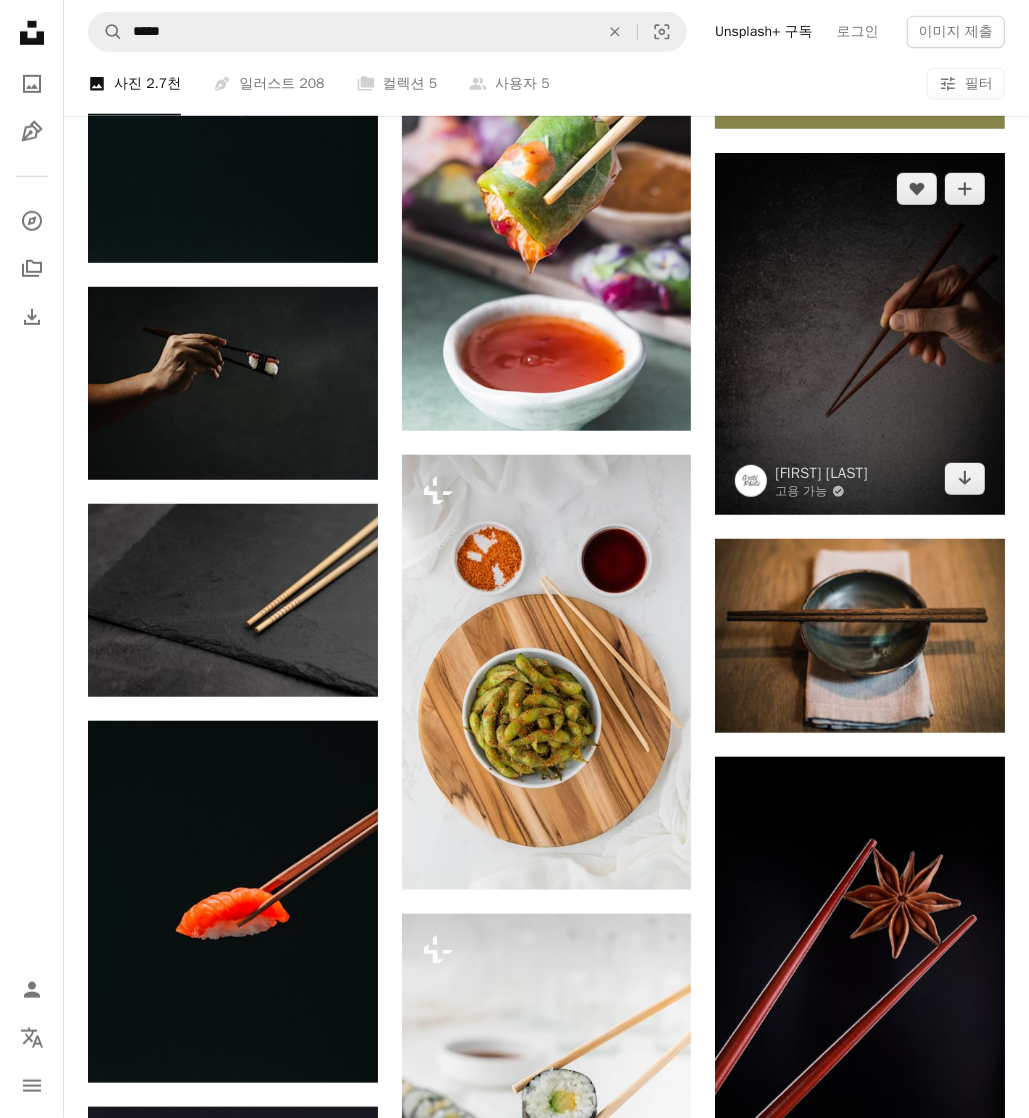 click at bounding box center [860, 334] 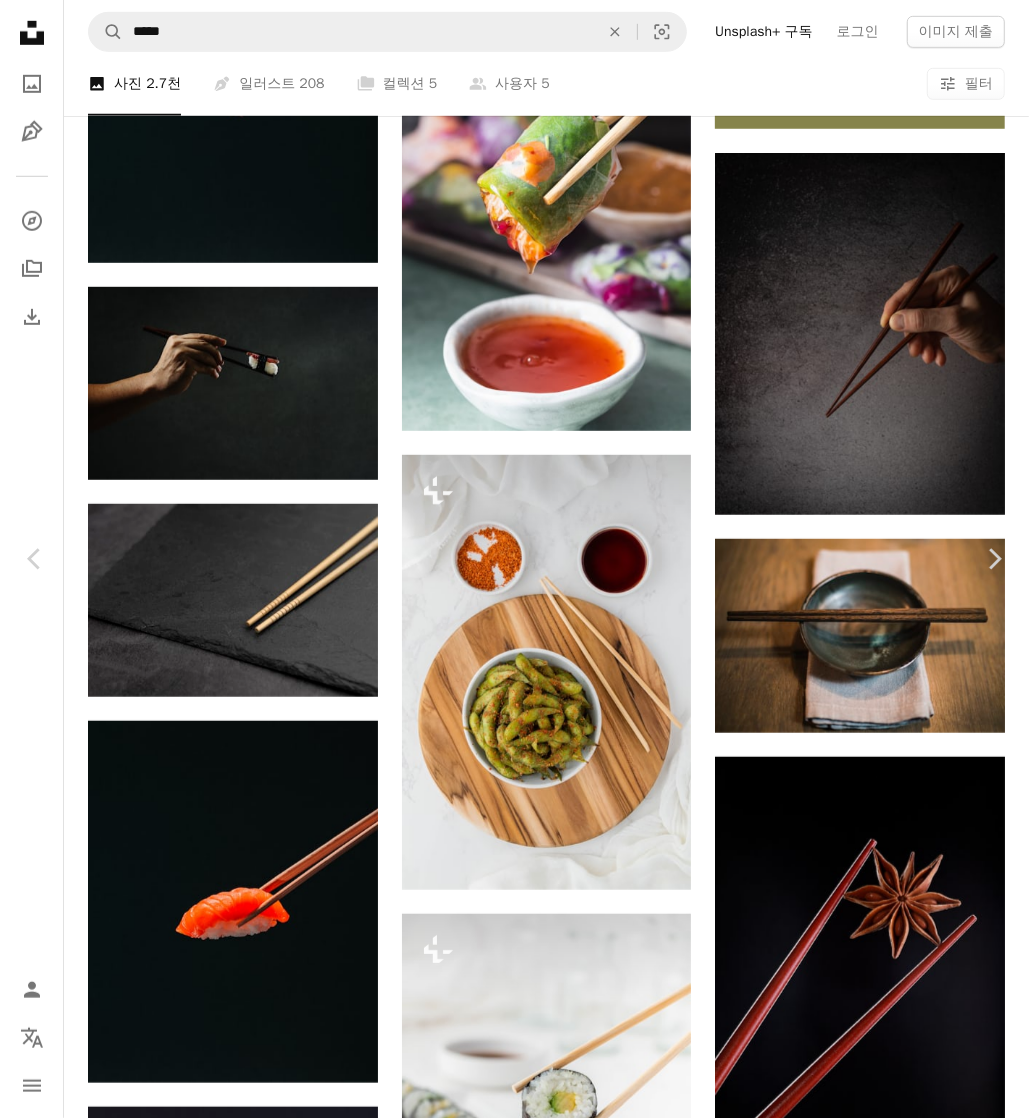 click on "An X shape Chevron left Chevron right Max Griss 고용 가능 A checkmark inside of a circle A heart A plus sign 무료 다운로드 Chevron down Zoom in 조회수 527,678 다운로드 4,716 소개 매체 사진 ,  식음료 A forward-right arrow 공유 Info icon 정보 More Actions A map marker Helsinki, Finland Calendar outlined 2020년 12월 24일 에 게시됨 Camera Panasonic, DMC-G7 Safety Unsplash 라이선스 하에서 무료로 사용 가능 어둠 손 요리사 초밥 핀란드 헬싱키 손가락 젓가락 사람의 회색 손가락 관련 무료 이미지 iStock에서 프리미엄 관련 이미지 찾아보기  |  코드 UNSPLASH20로 20% 할인 혜택 받기 iStock에서 더 많은 자료 보기  ↗ 관련 이미지 A heart A plus sign Max Griss 고용 가능 A checkmark inside of a circle Arrow pointing down Plus sign for Unsplash+ A heart A plus sign A. C. Unsplash+ 용 A lock 다운로드 A heart A plus sign SAJAD FI 고용 가능 A checkmark inside of a circle Arrow pointing down A heart 용" at bounding box center [514, 3794] 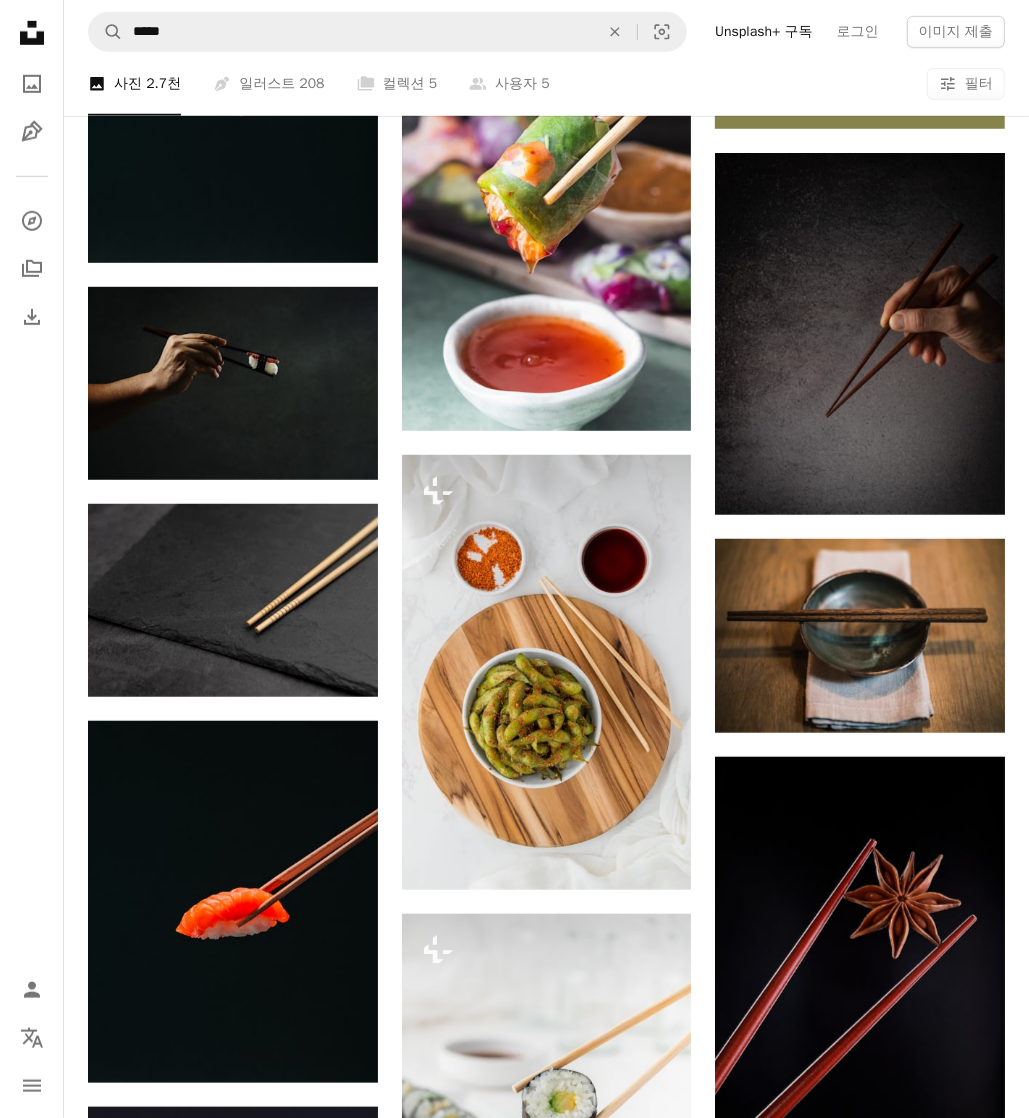 scroll, scrollTop: 323, scrollLeft: 0, axis: vertical 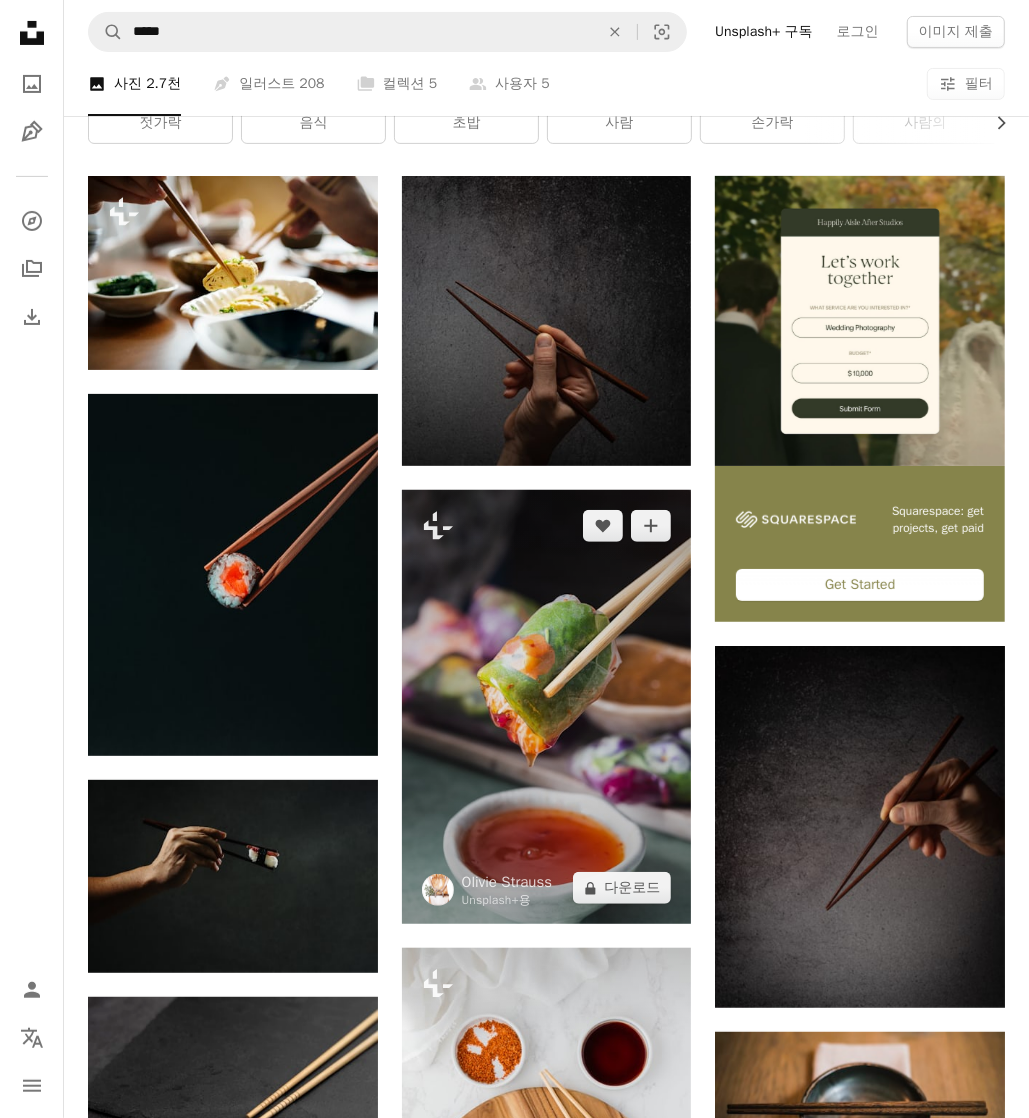 click at bounding box center (547, 707) 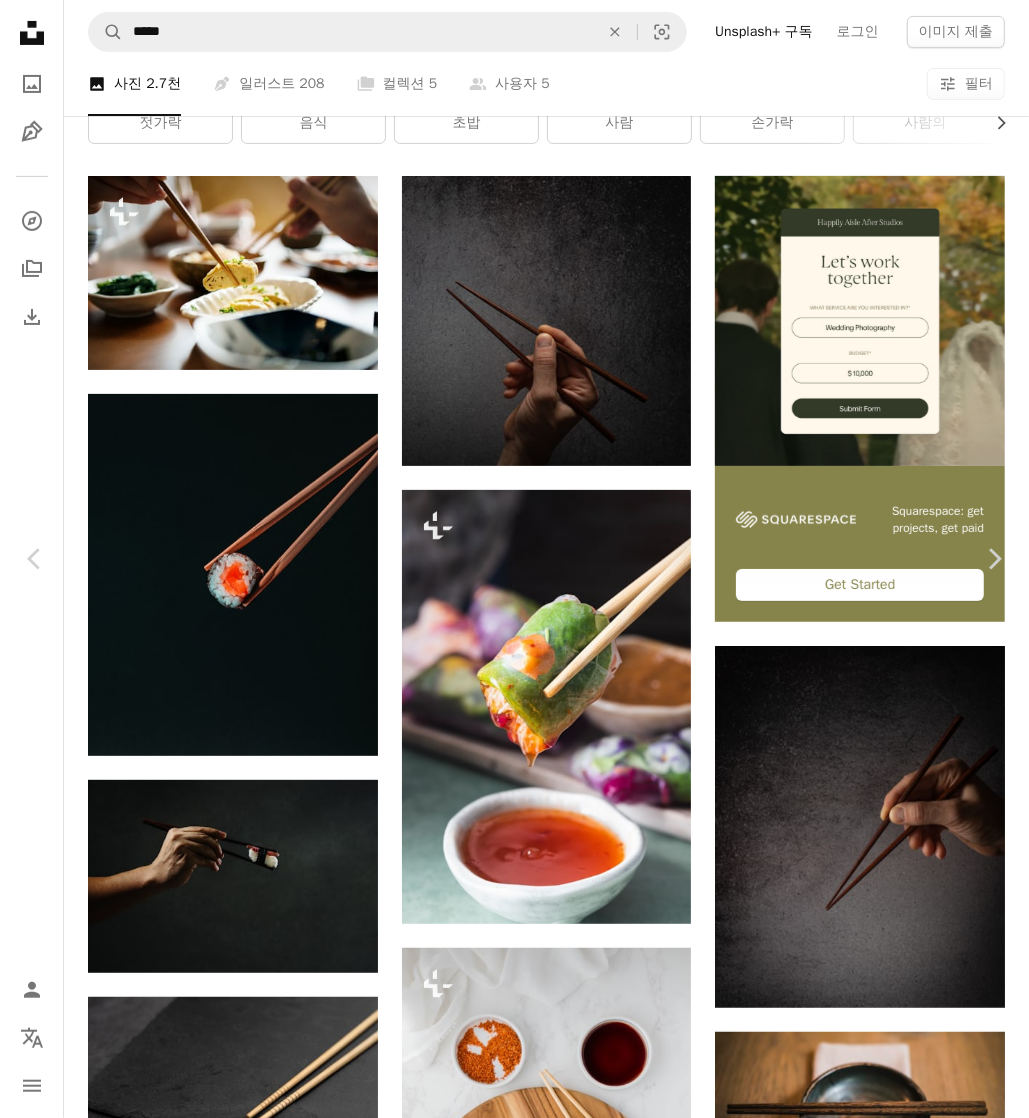 drag, startPoint x: 525, startPoint y: 668, endPoint x: 982, endPoint y: 93, distance: 734.48895 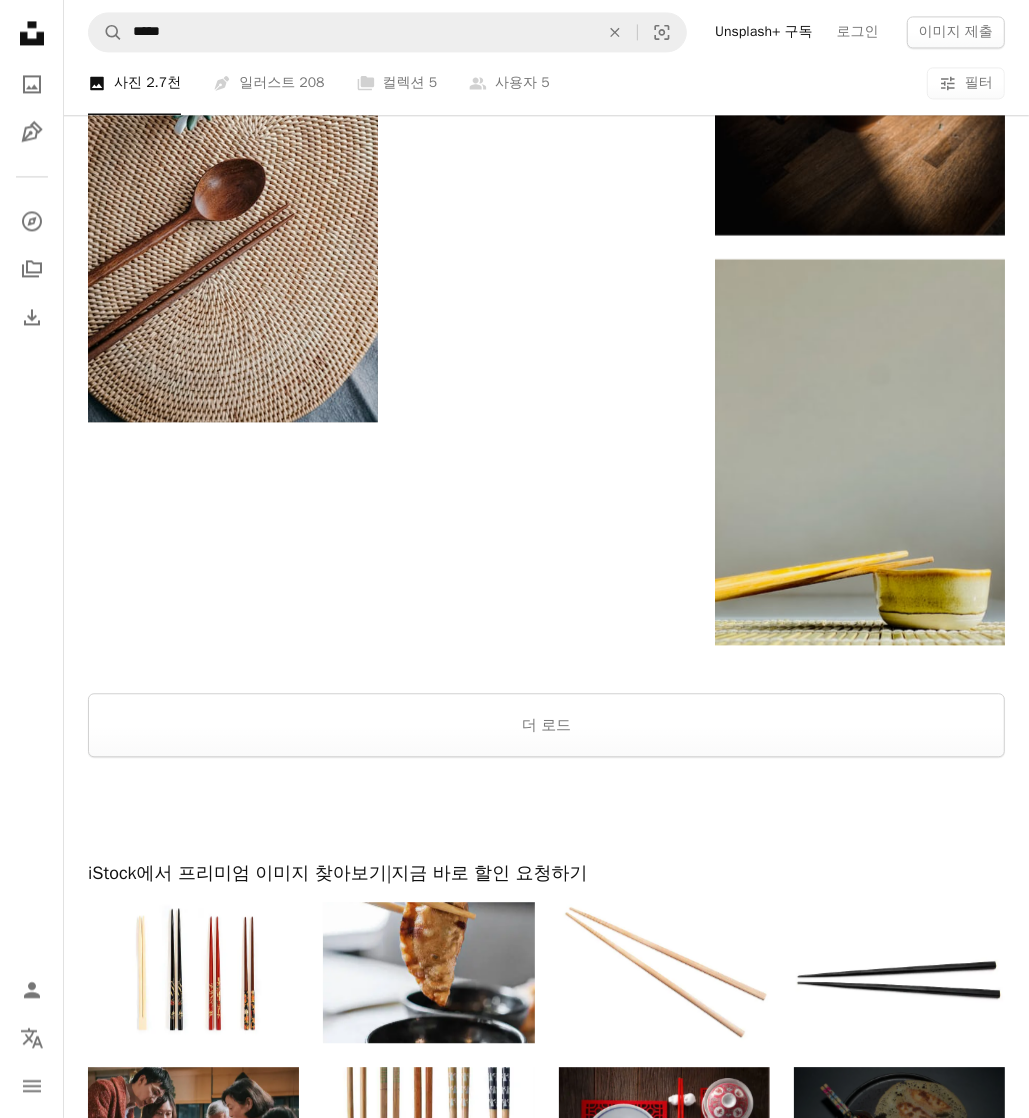 scroll, scrollTop: 2613, scrollLeft: 0, axis: vertical 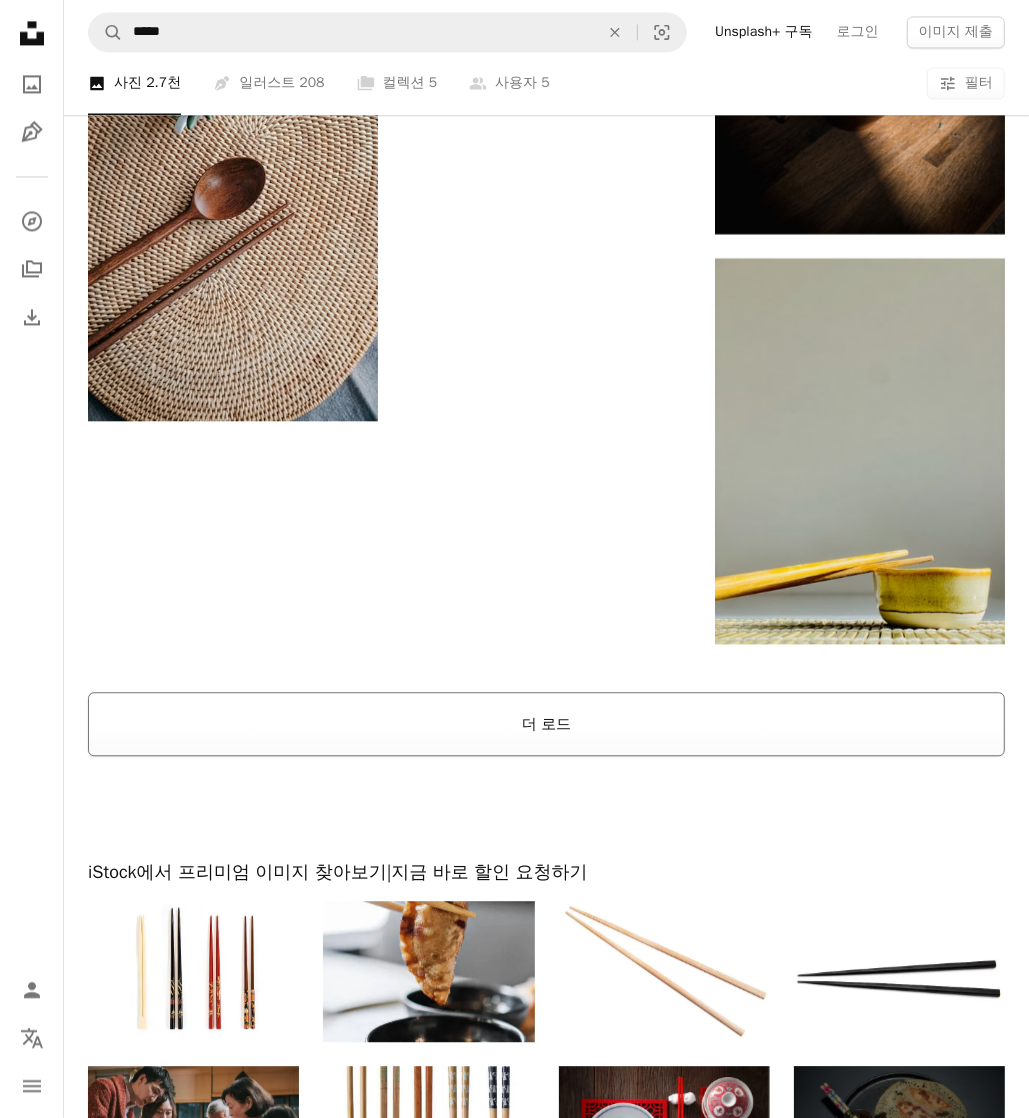 click on "더 로드" at bounding box center [546, 724] 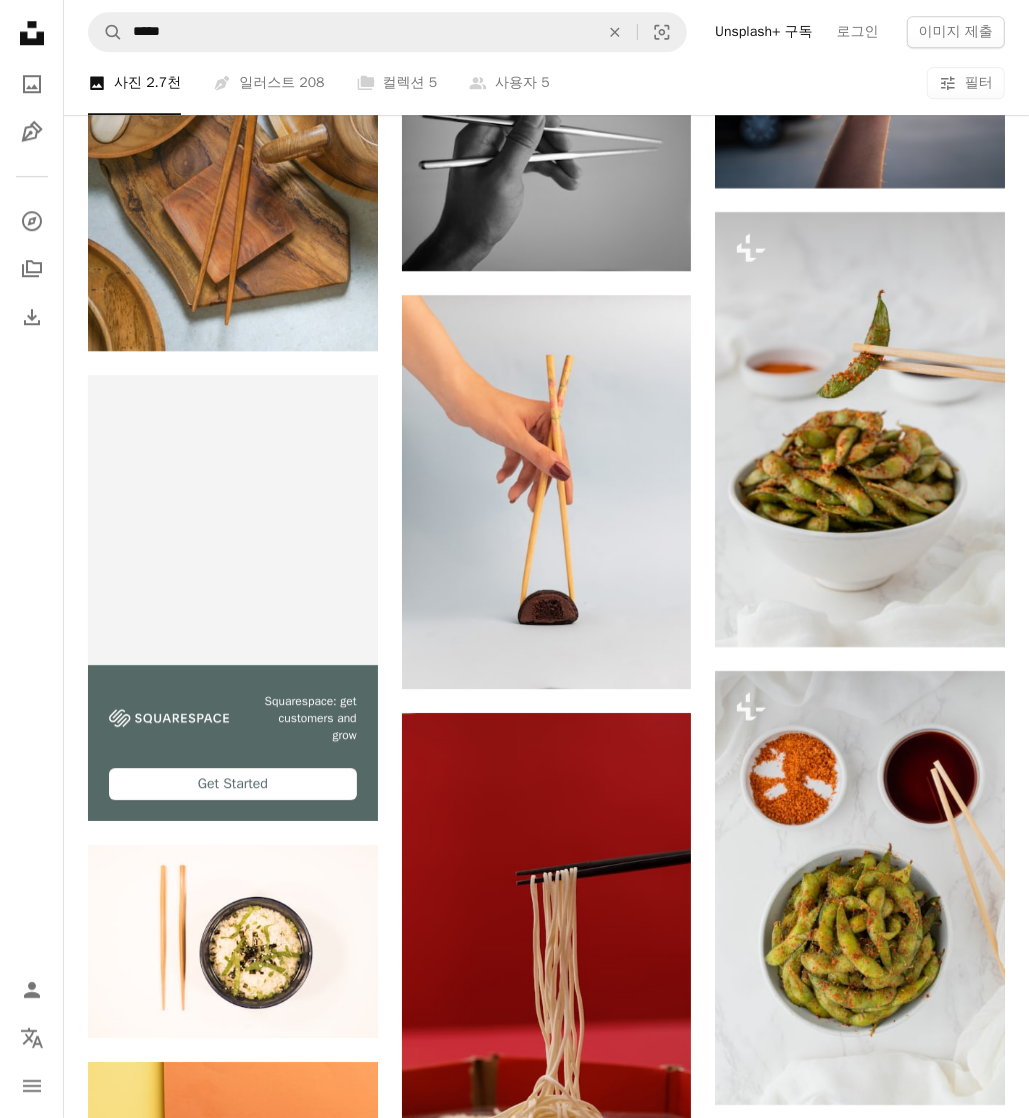 scroll, scrollTop: 3407, scrollLeft: 0, axis: vertical 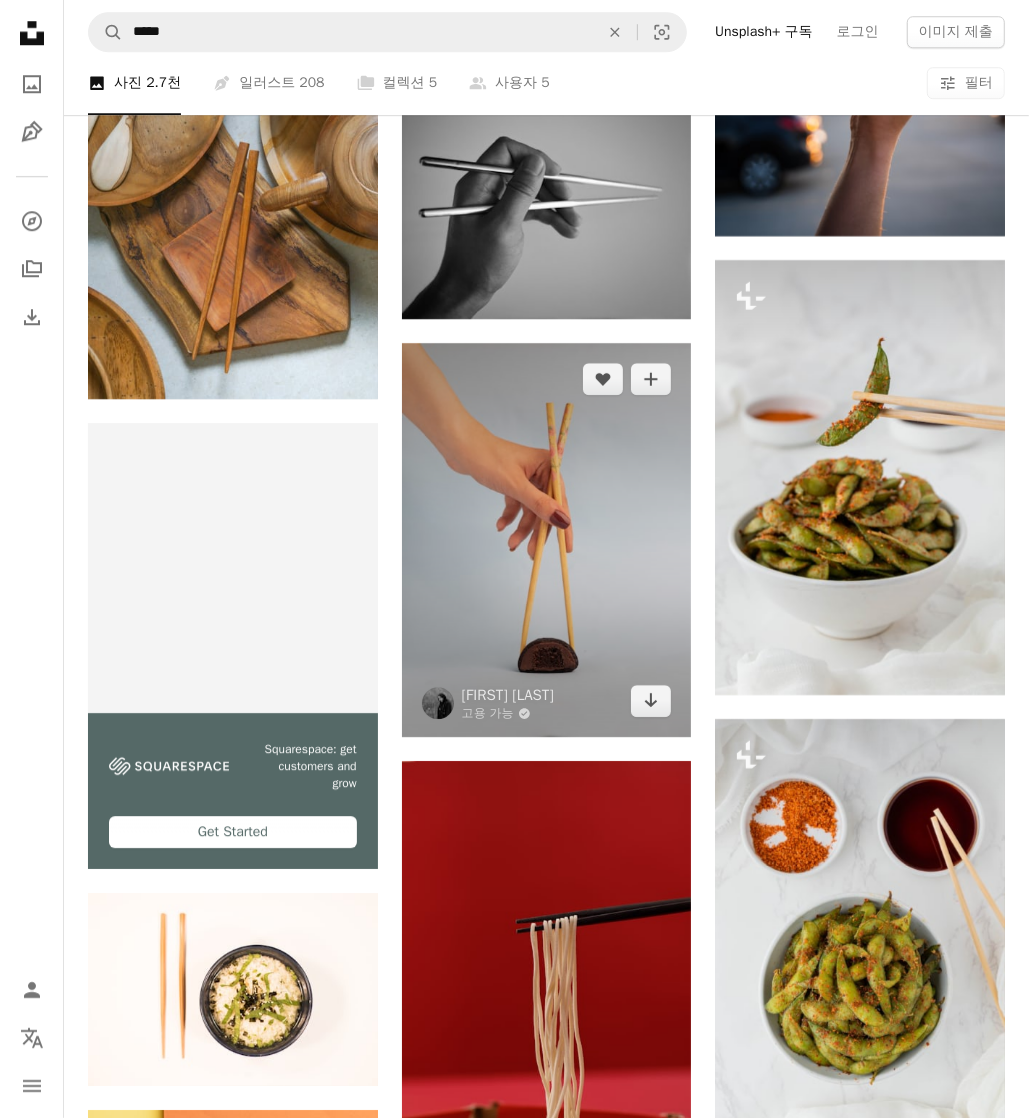 click at bounding box center (547, 540) 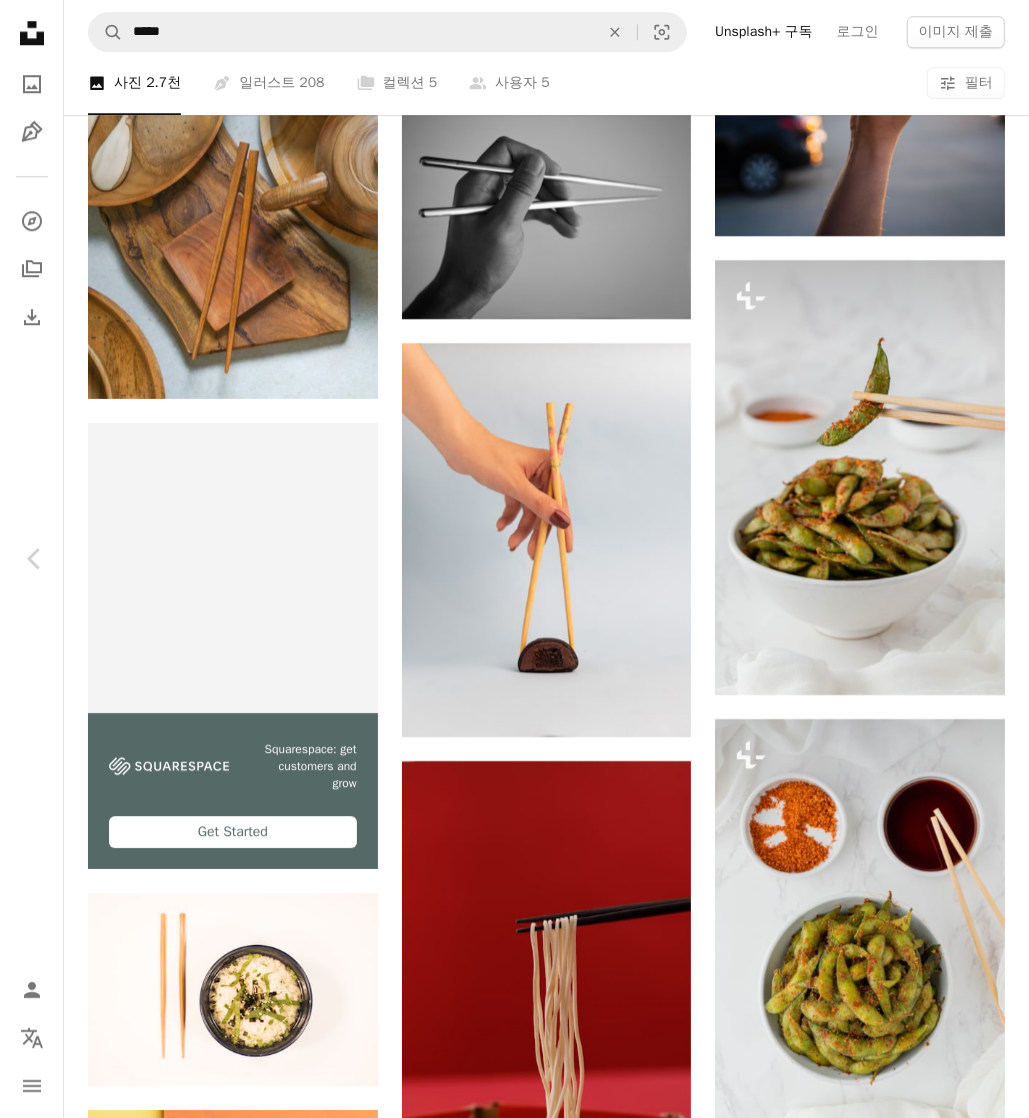click on "Chevron down" 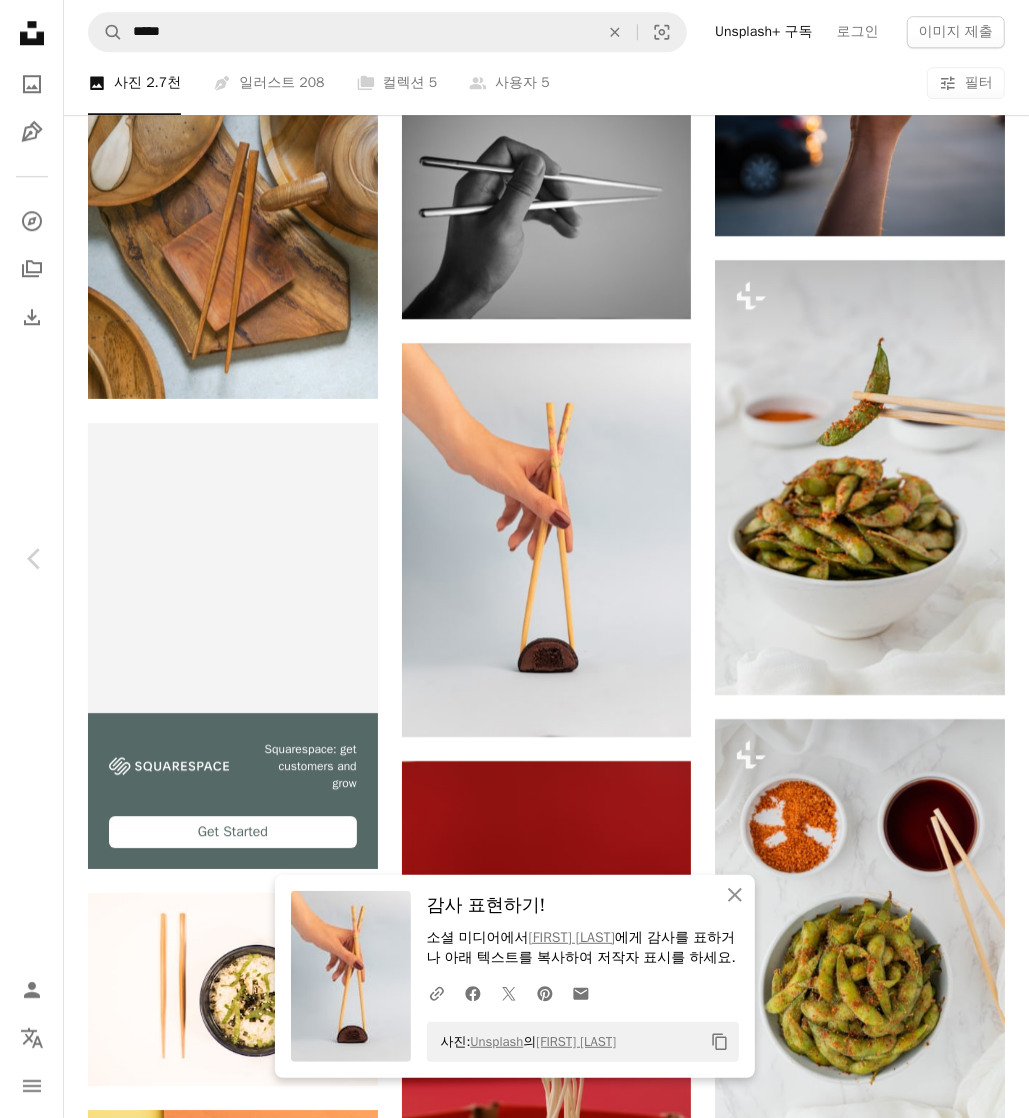 click on "Copy content" 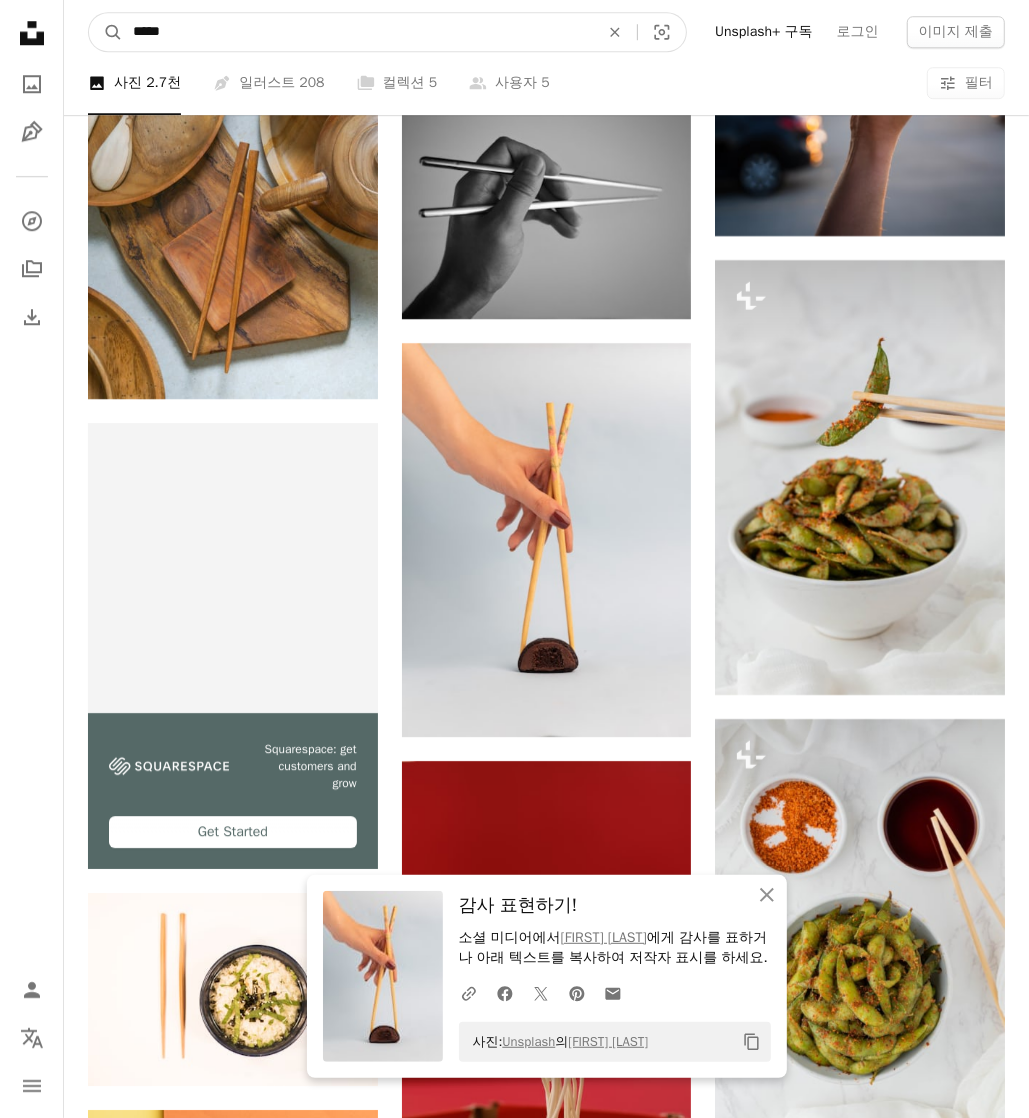 drag, startPoint x: 362, startPoint y: 40, endPoint x: -2, endPoint y: 126, distance: 374.0214 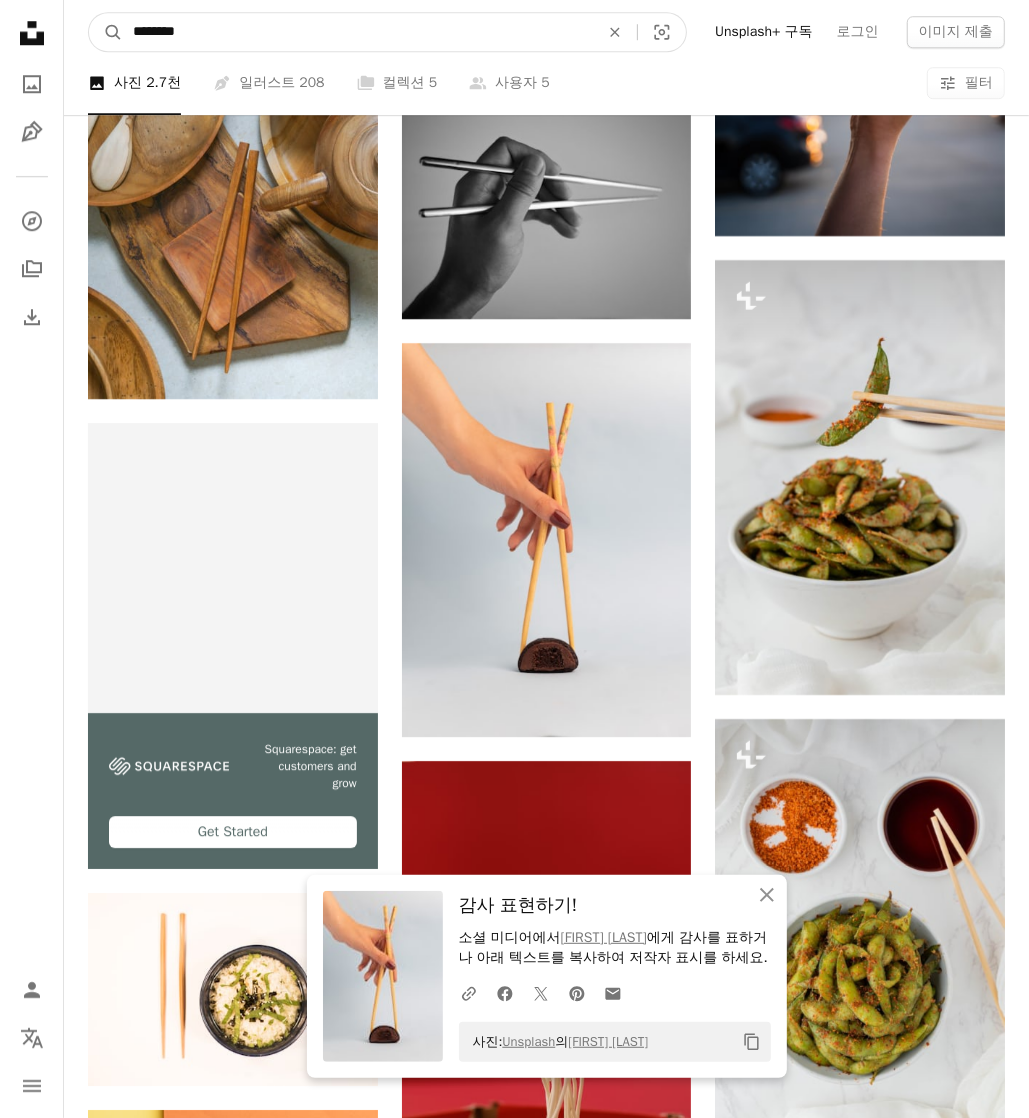 type on "********" 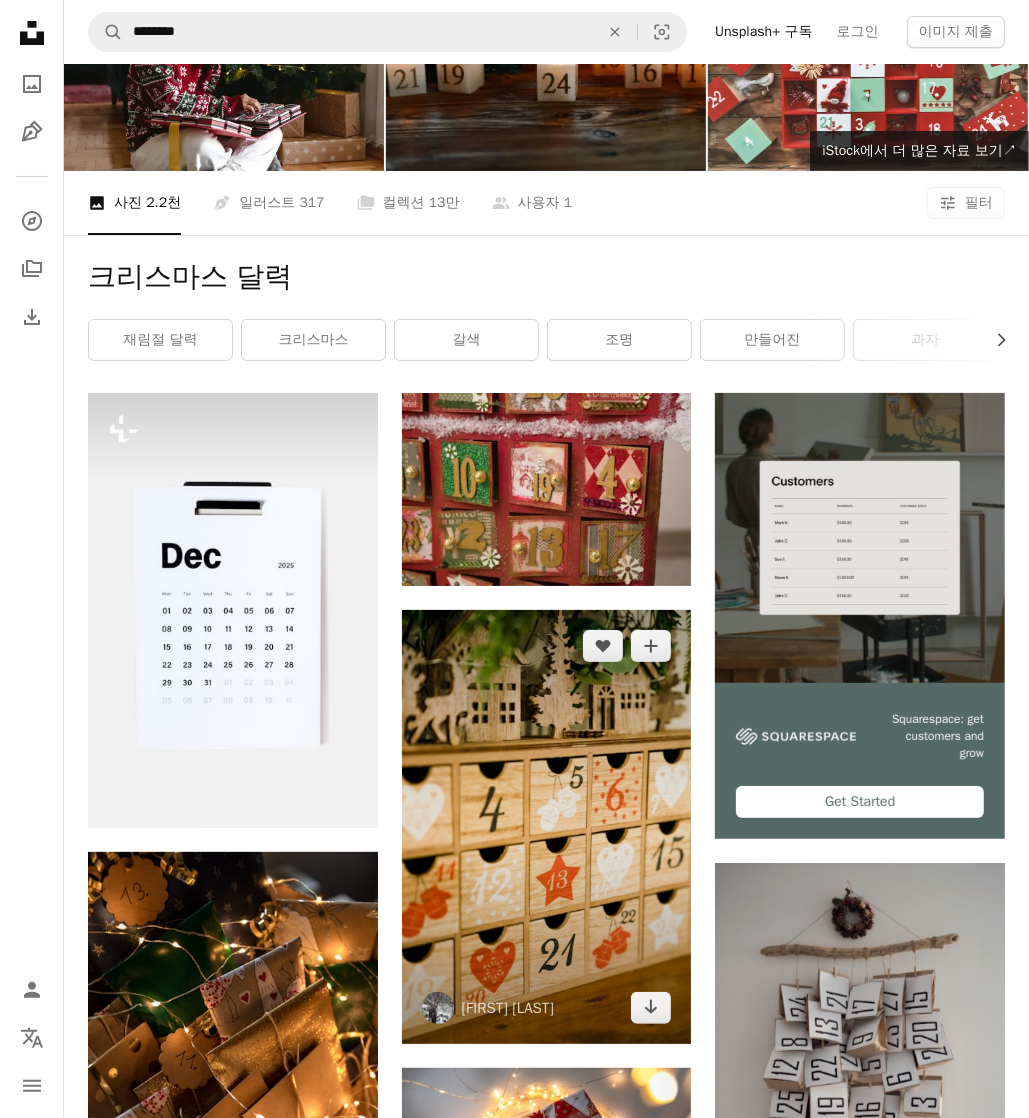 scroll, scrollTop: 0, scrollLeft: 0, axis: both 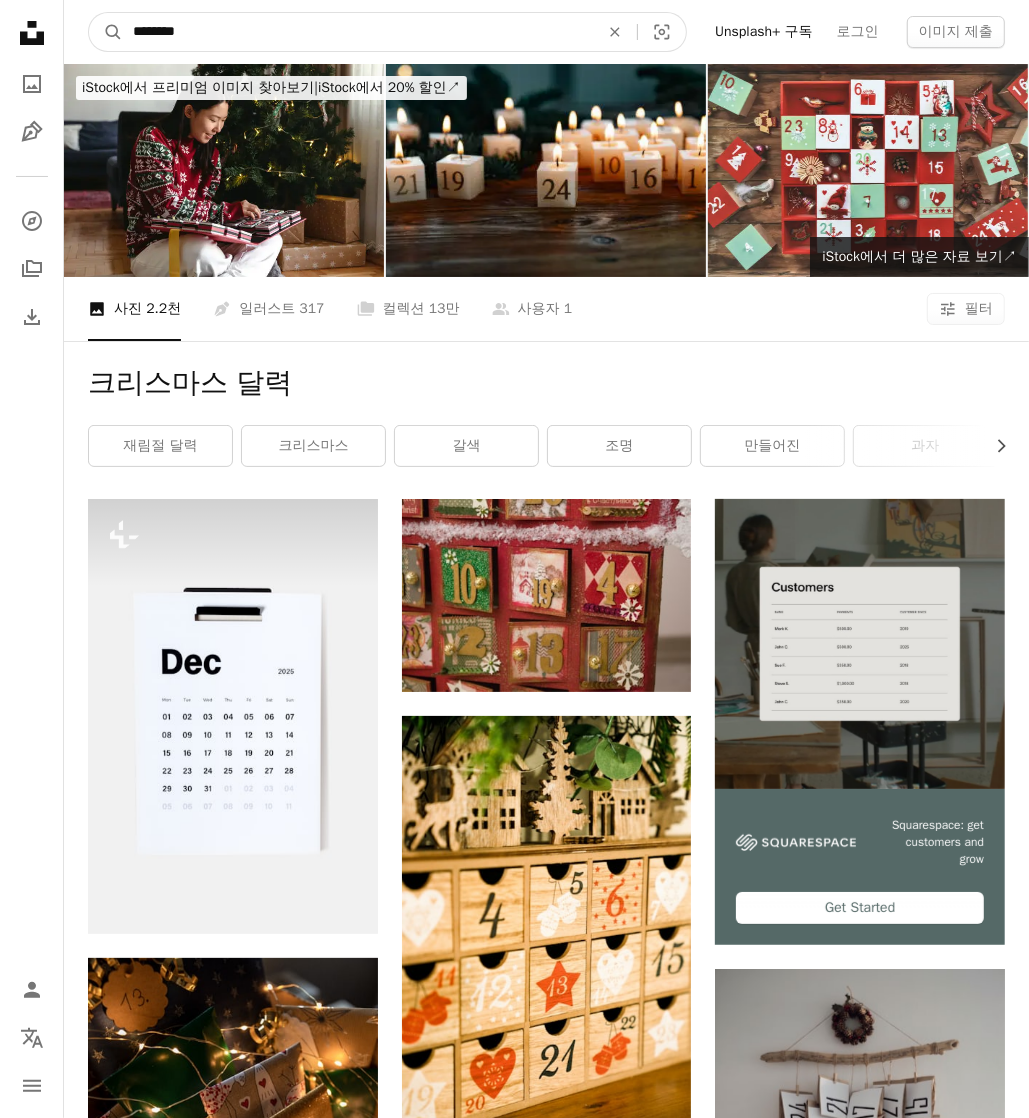 click on "********" at bounding box center [358, 32] 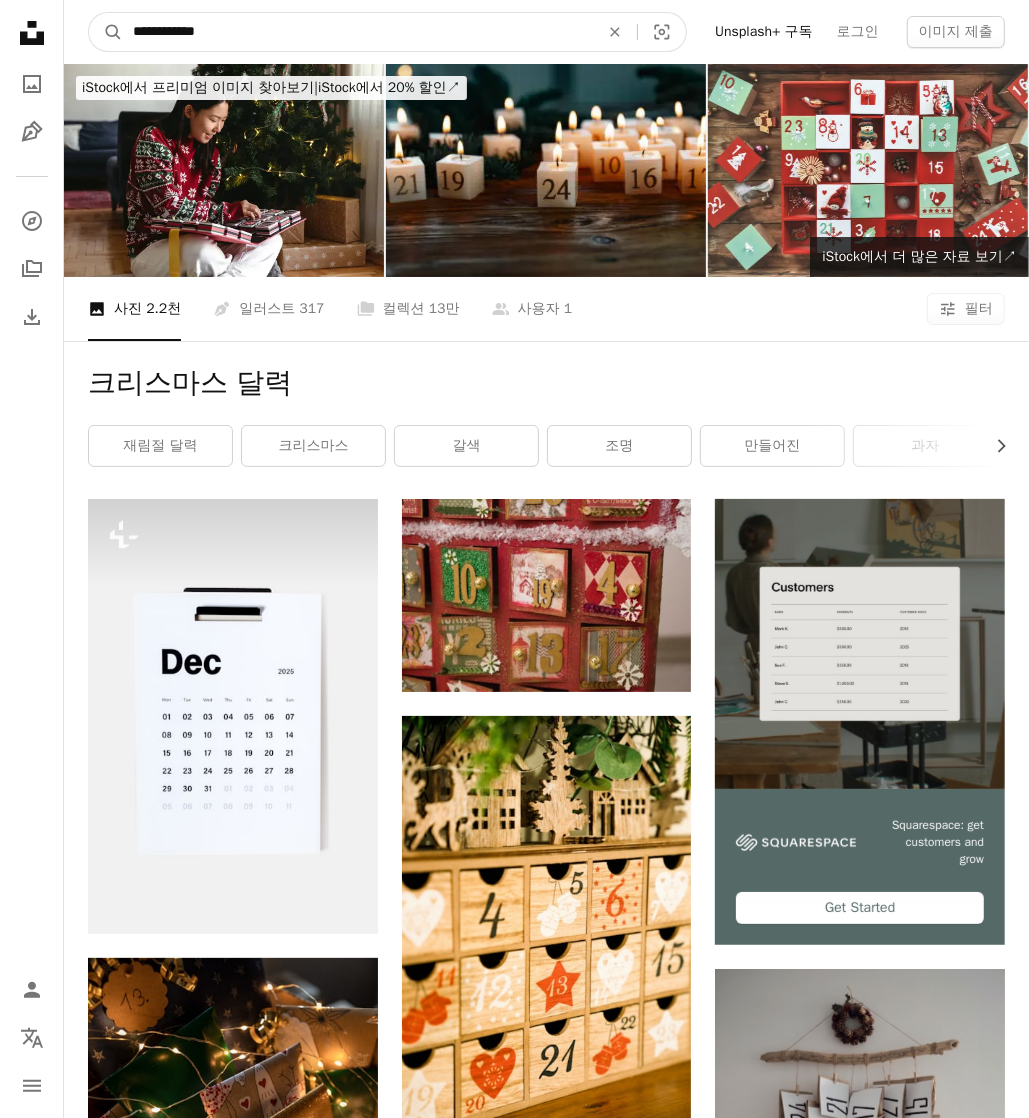 type on "**********" 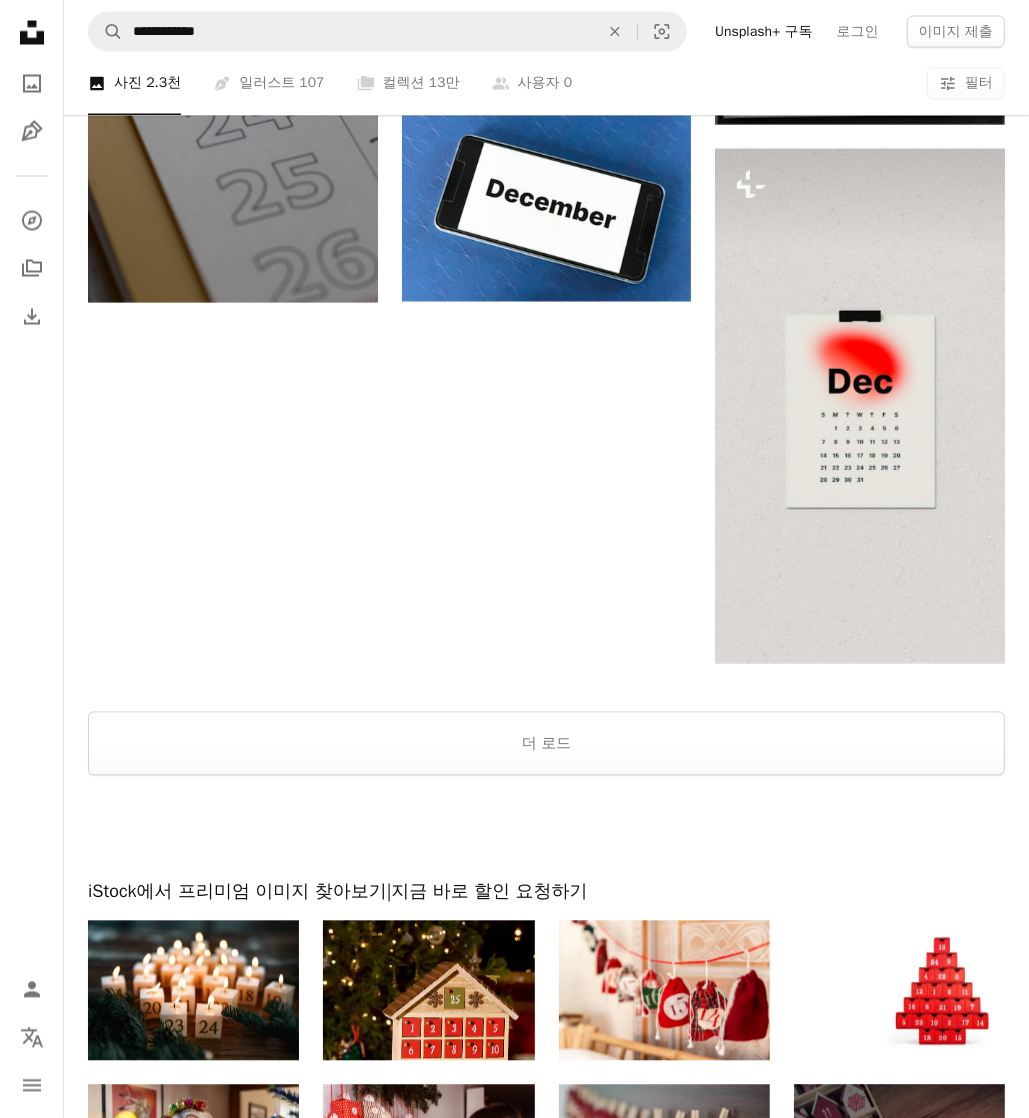 scroll, scrollTop: 2455, scrollLeft: 0, axis: vertical 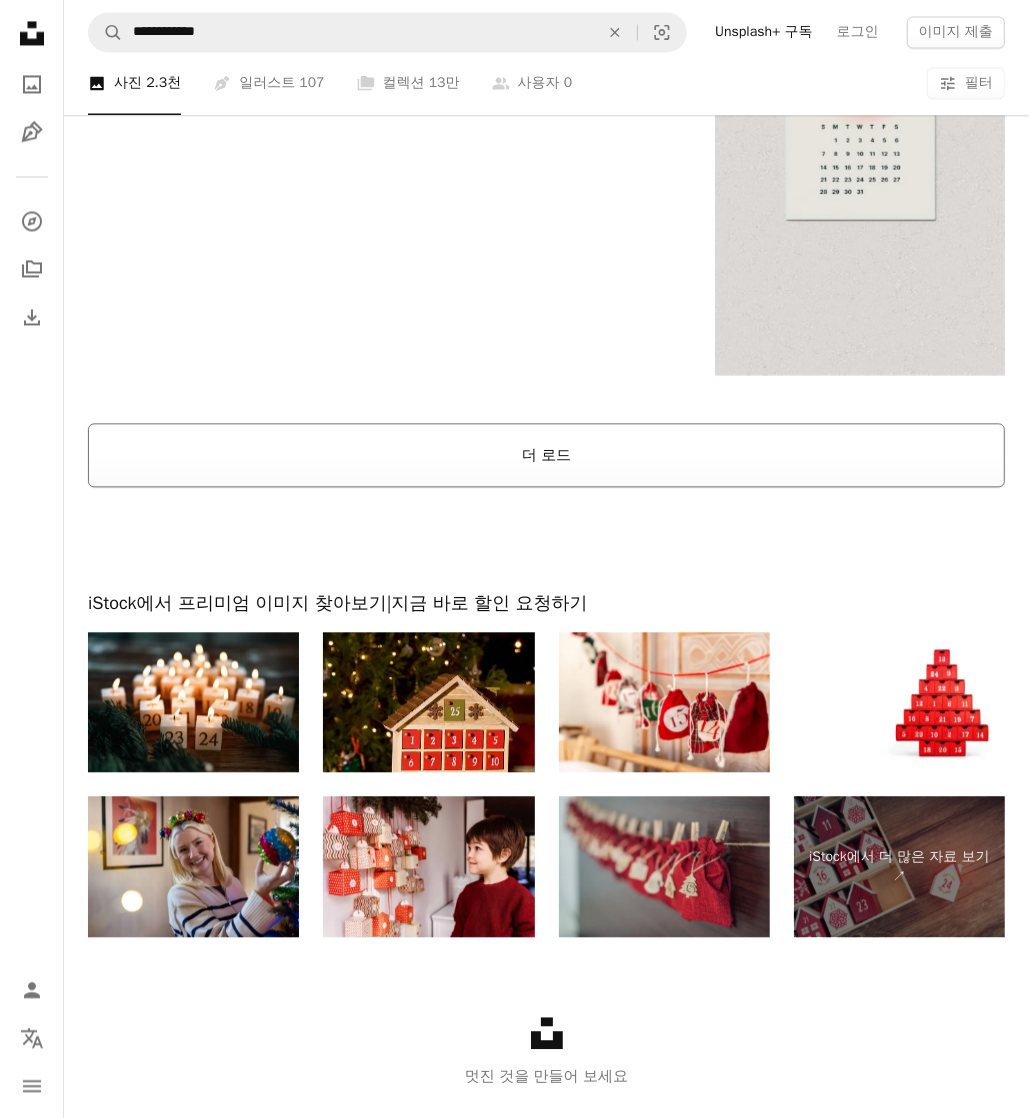 click on "더 로드" at bounding box center [546, 455] 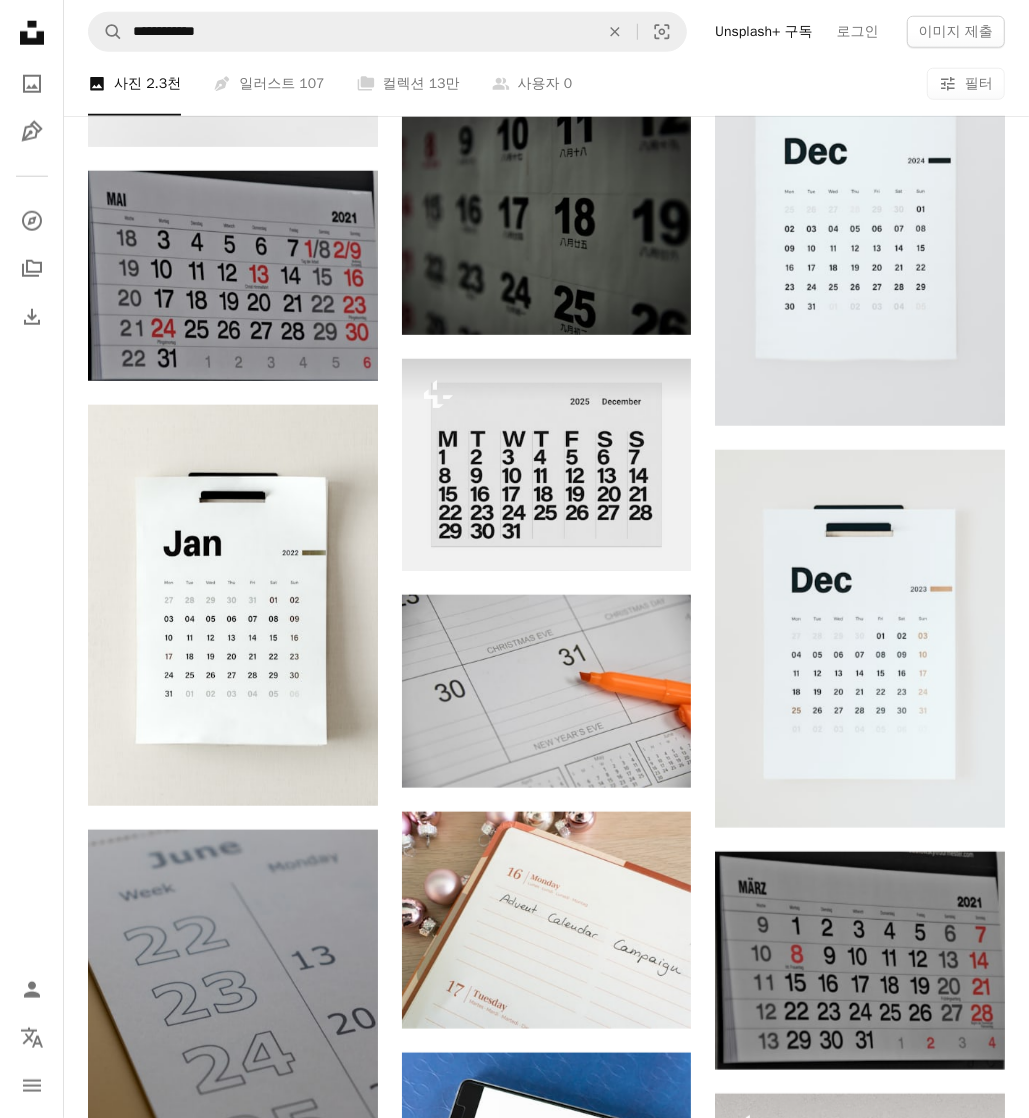 scroll, scrollTop: 1060, scrollLeft: 0, axis: vertical 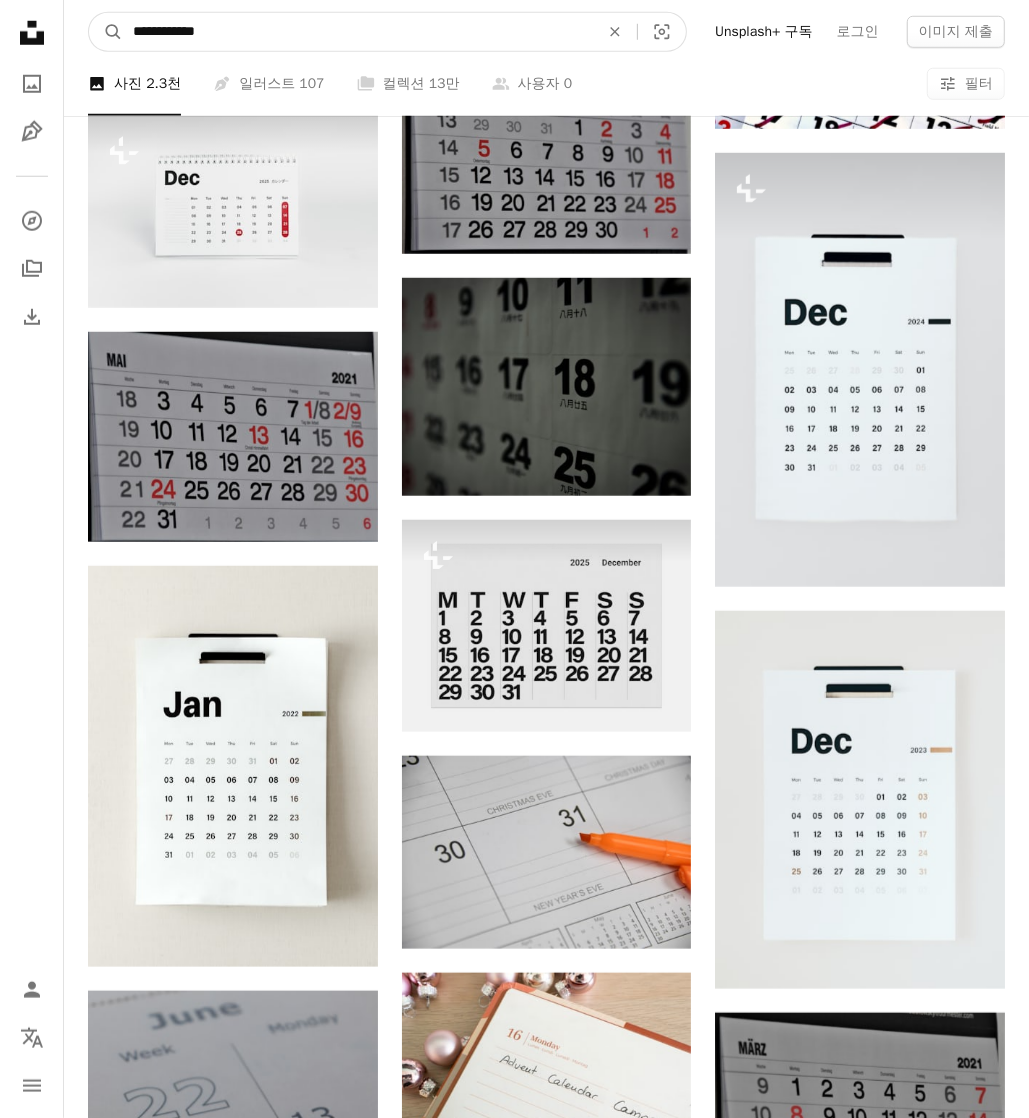 drag, startPoint x: 346, startPoint y: 40, endPoint x: -2, endPoint y: 136, distance: 360.99863 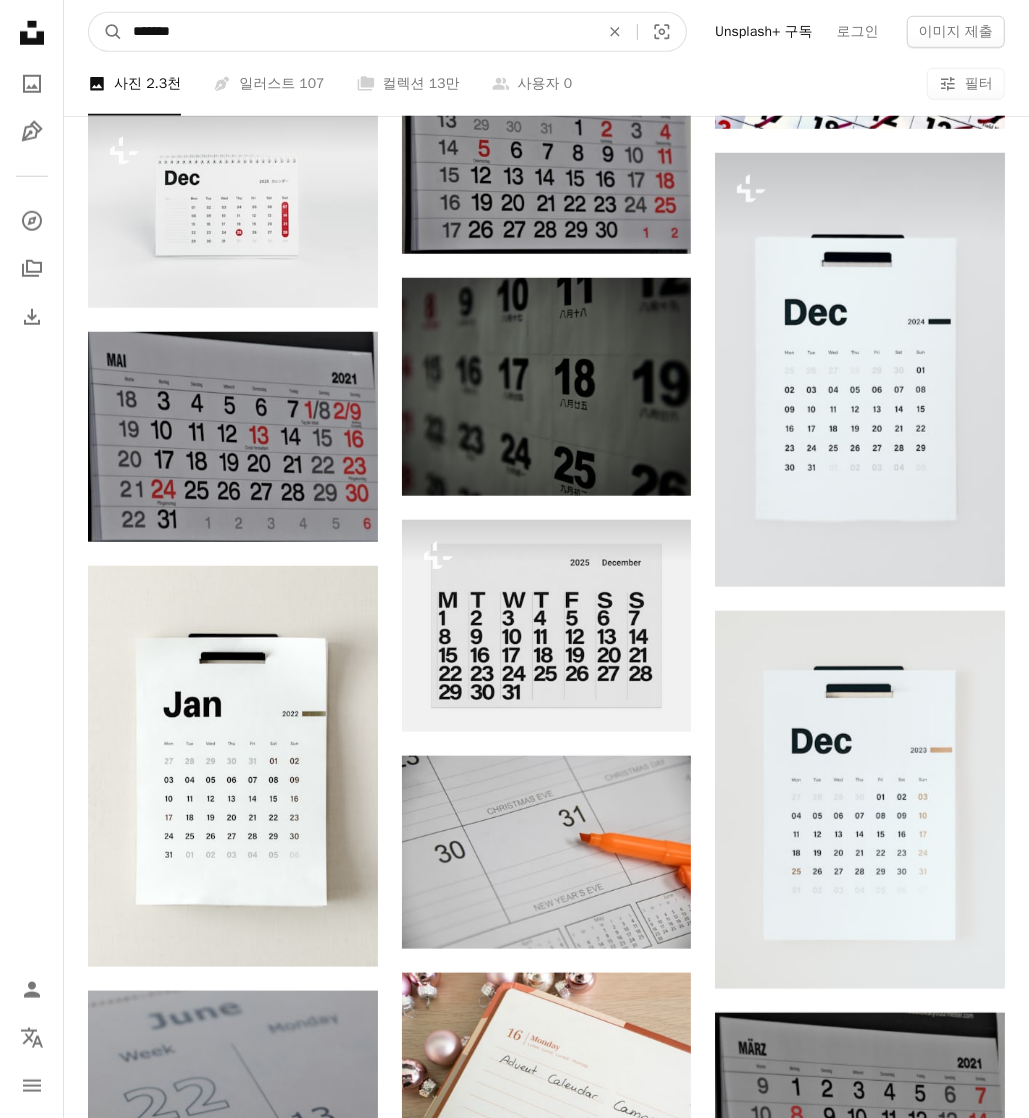 type on "*******" 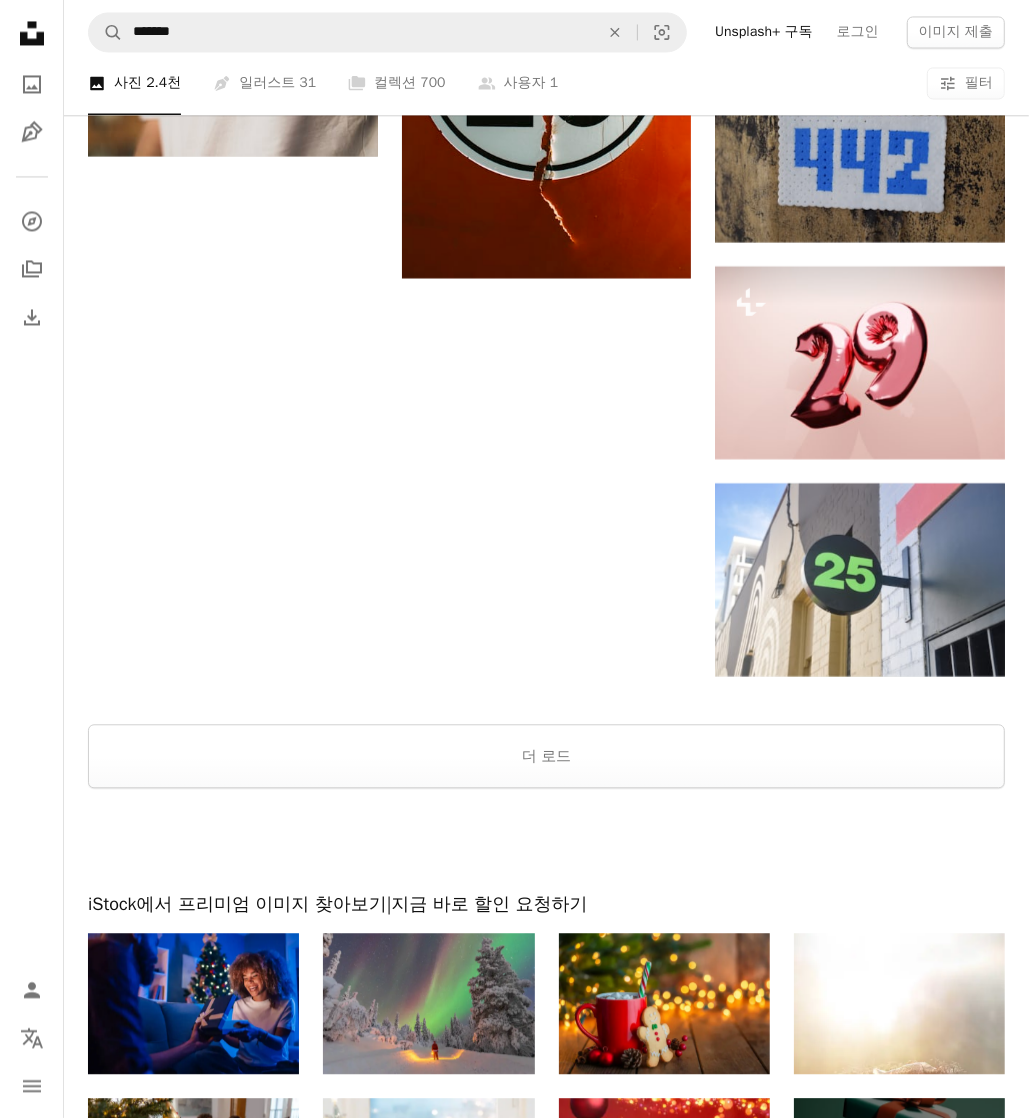 scroll, scrollTop: 2443, scrollLeft: 0, axis: vertical 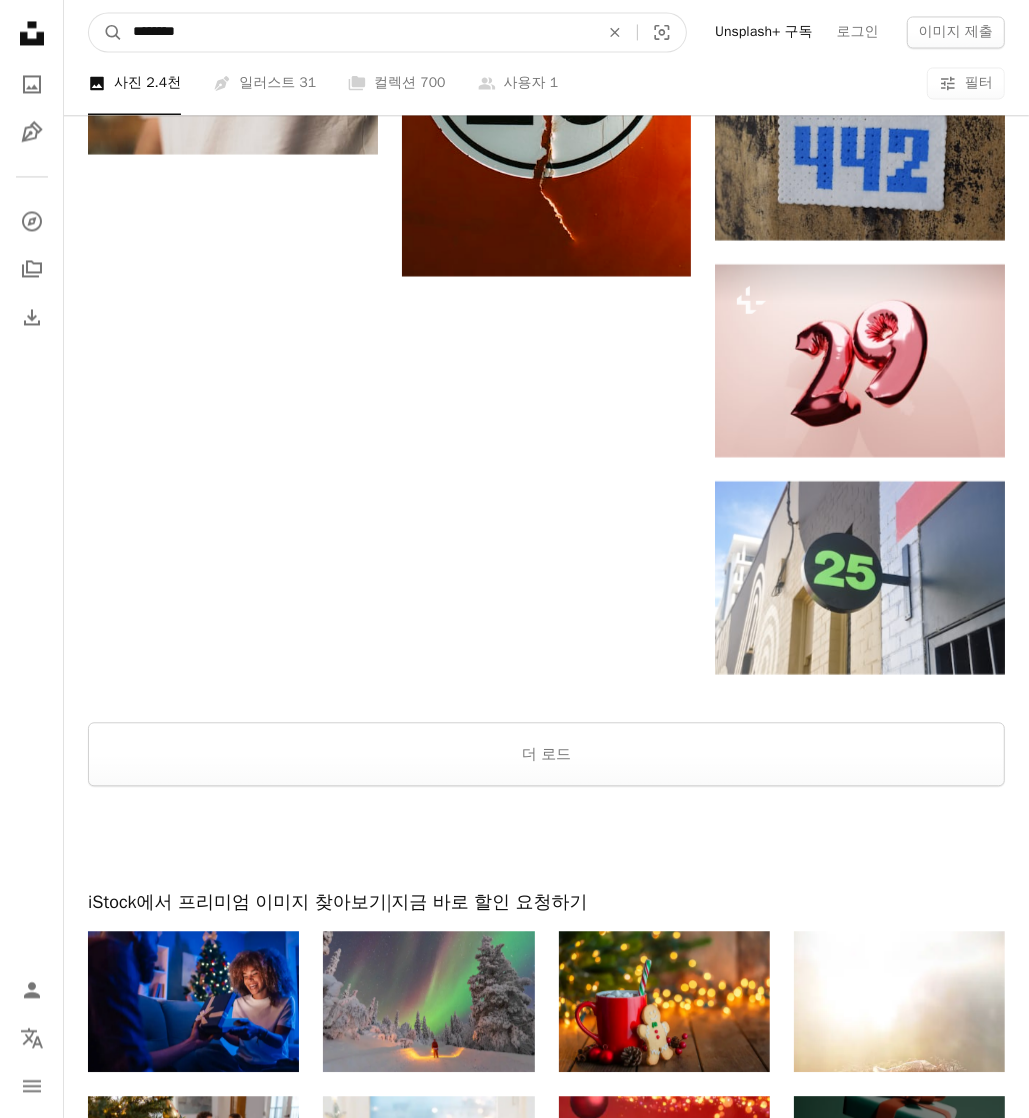 click on "*******" at bounding box center [358, 32] 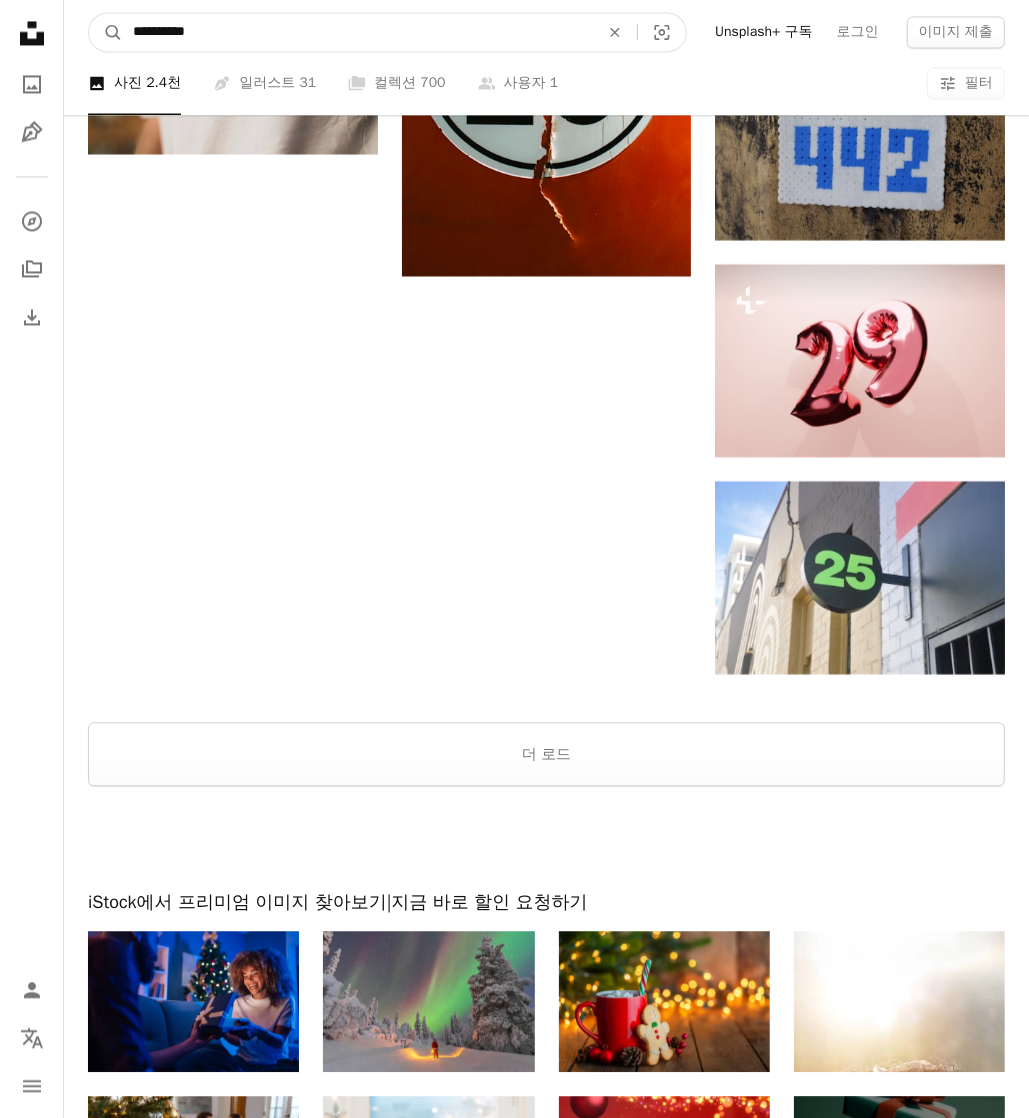 type on "**********" 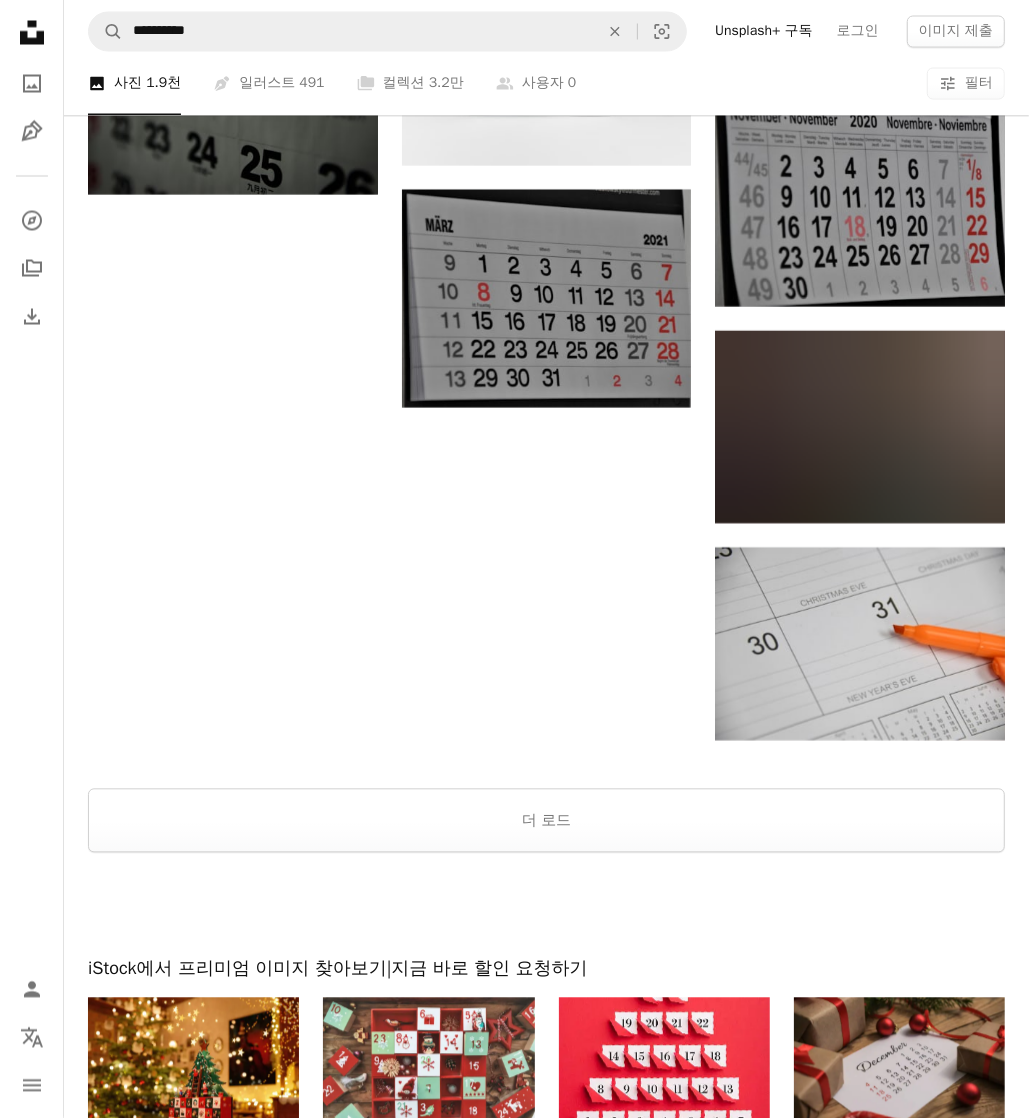 scroll, scrollTop: 2196, scrollLeft: 0, axis: vertical 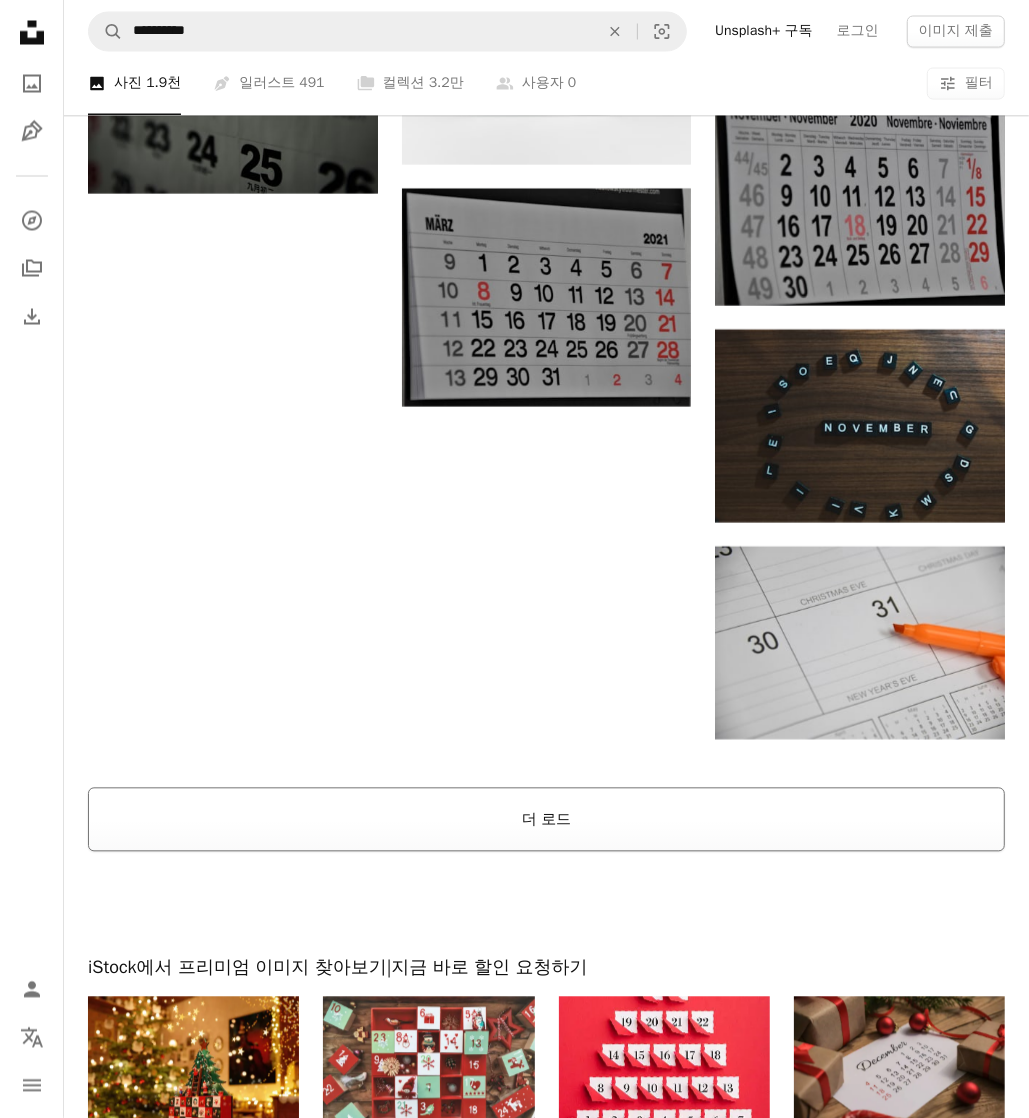 click on "더 로드" at bounding box center [546, 820] 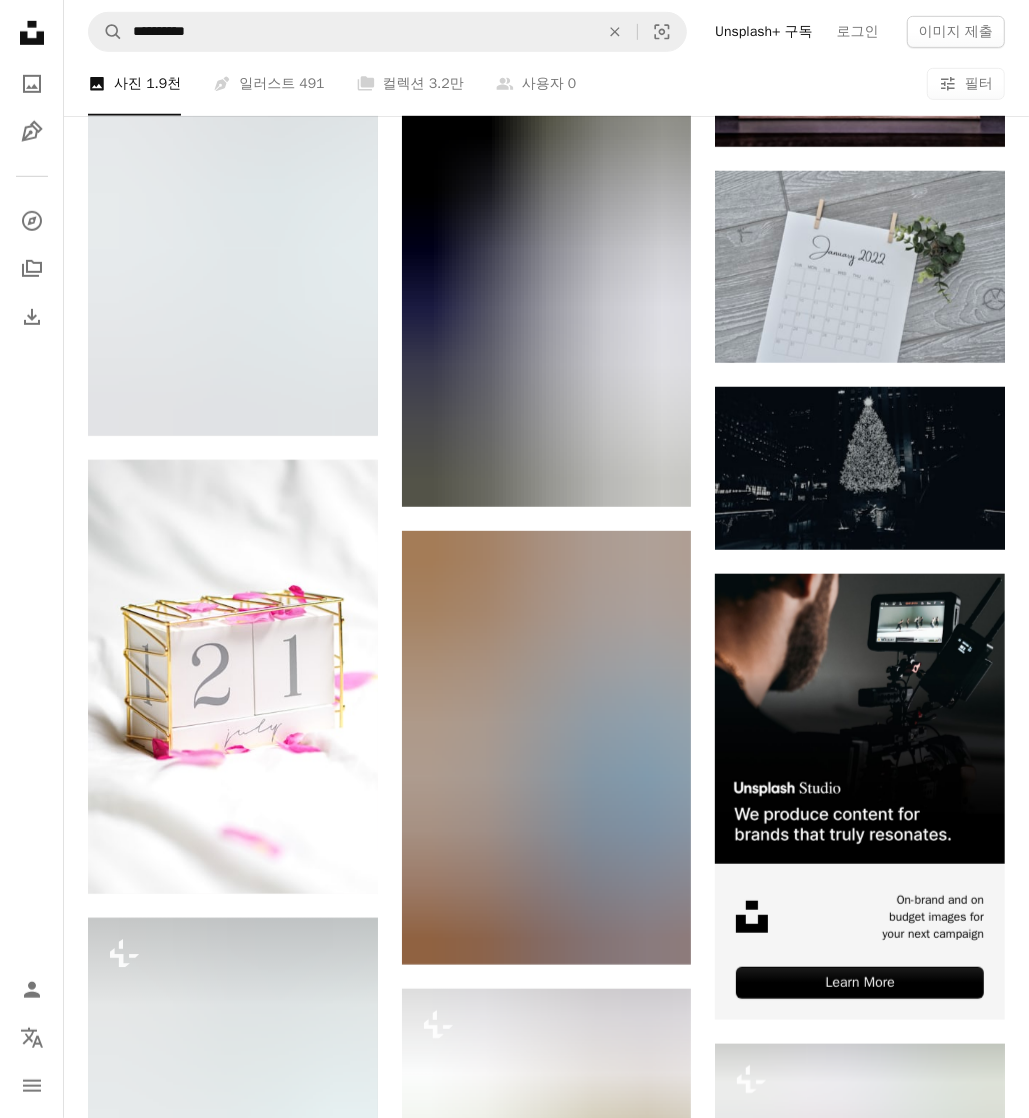 scroll, scrollTop: 5240, scrollLeft: 0, axis: vertical 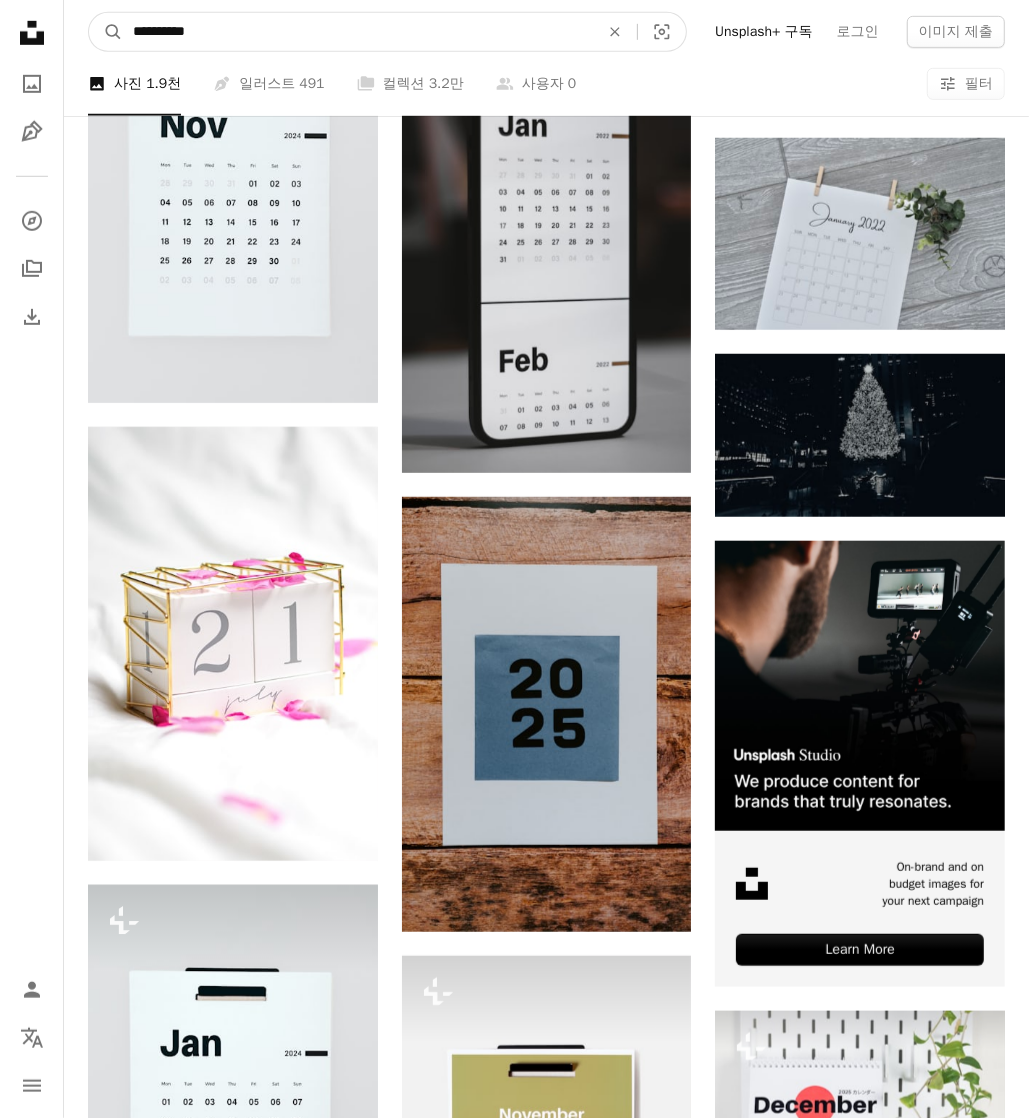click on "**********" at bounding box center [358, 32] 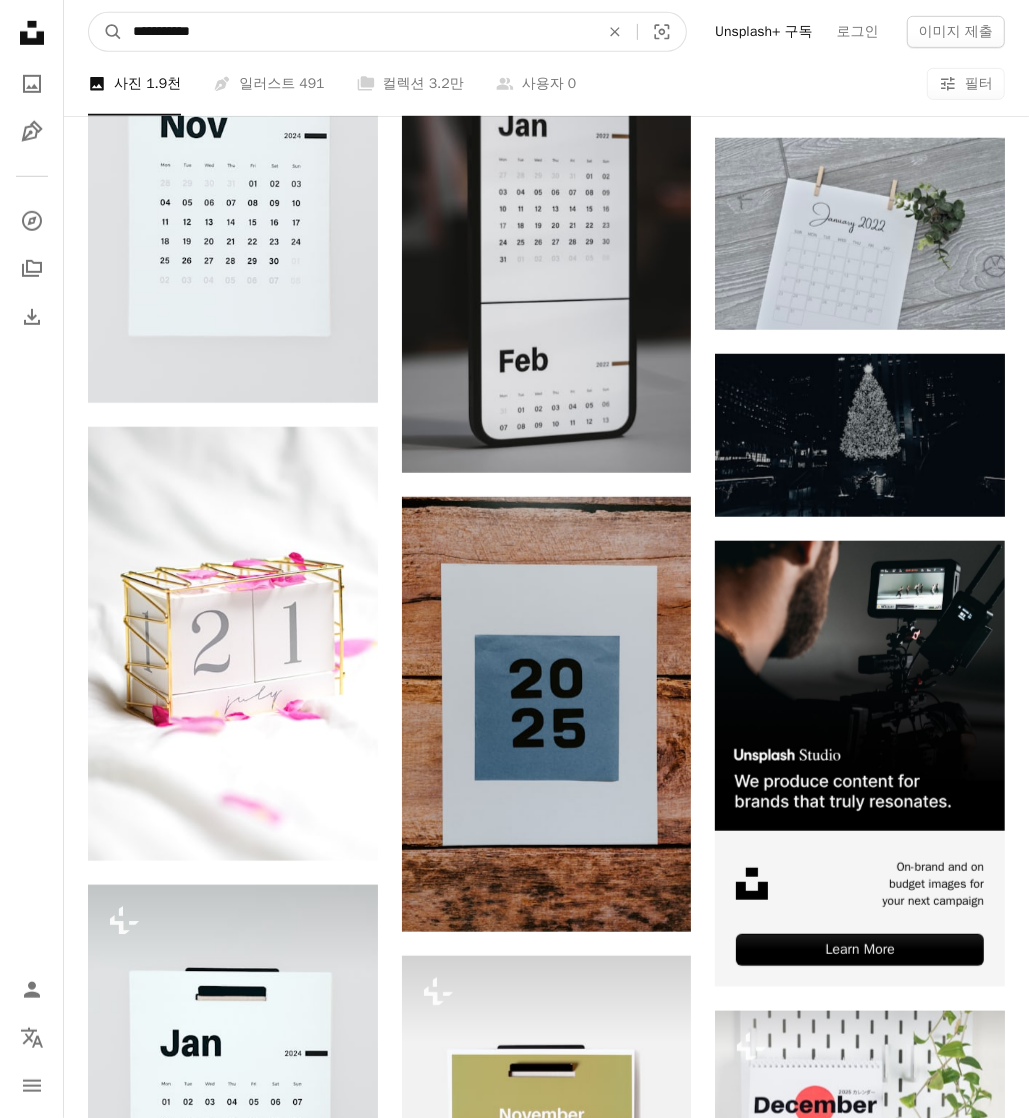 type on "**********" 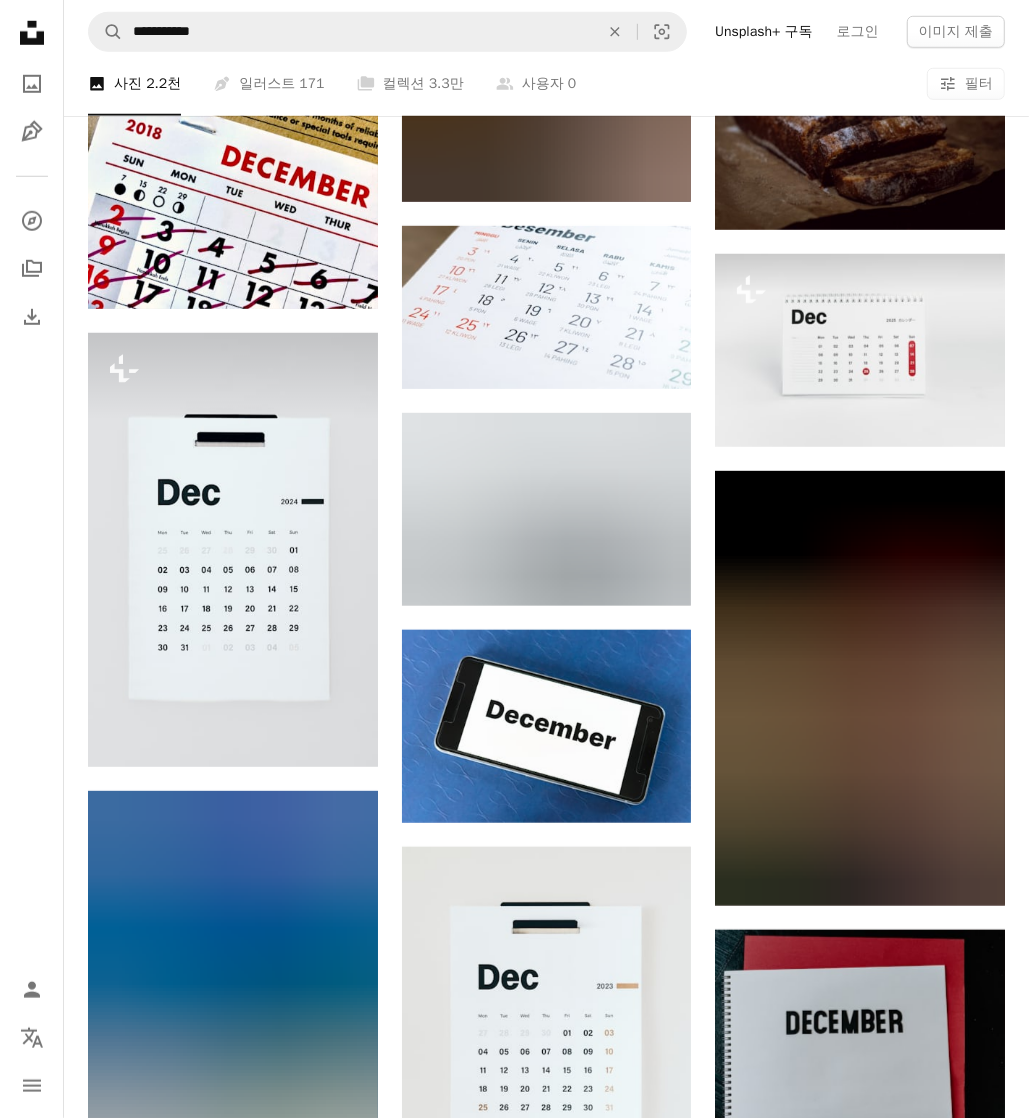 scroll, scrollTop: 952, scrollLeft: 0, axis: vertical 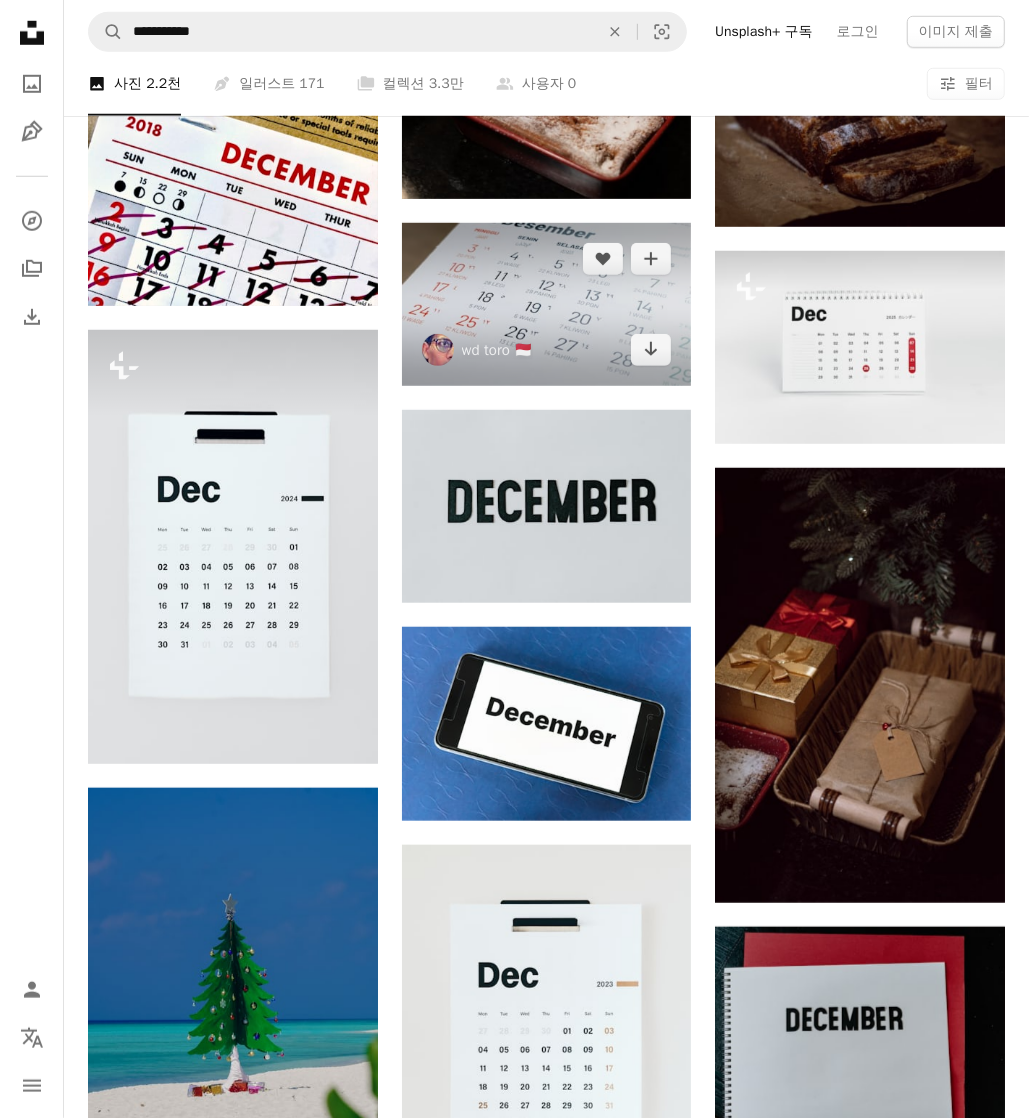 click at bounding box center (547, 304) 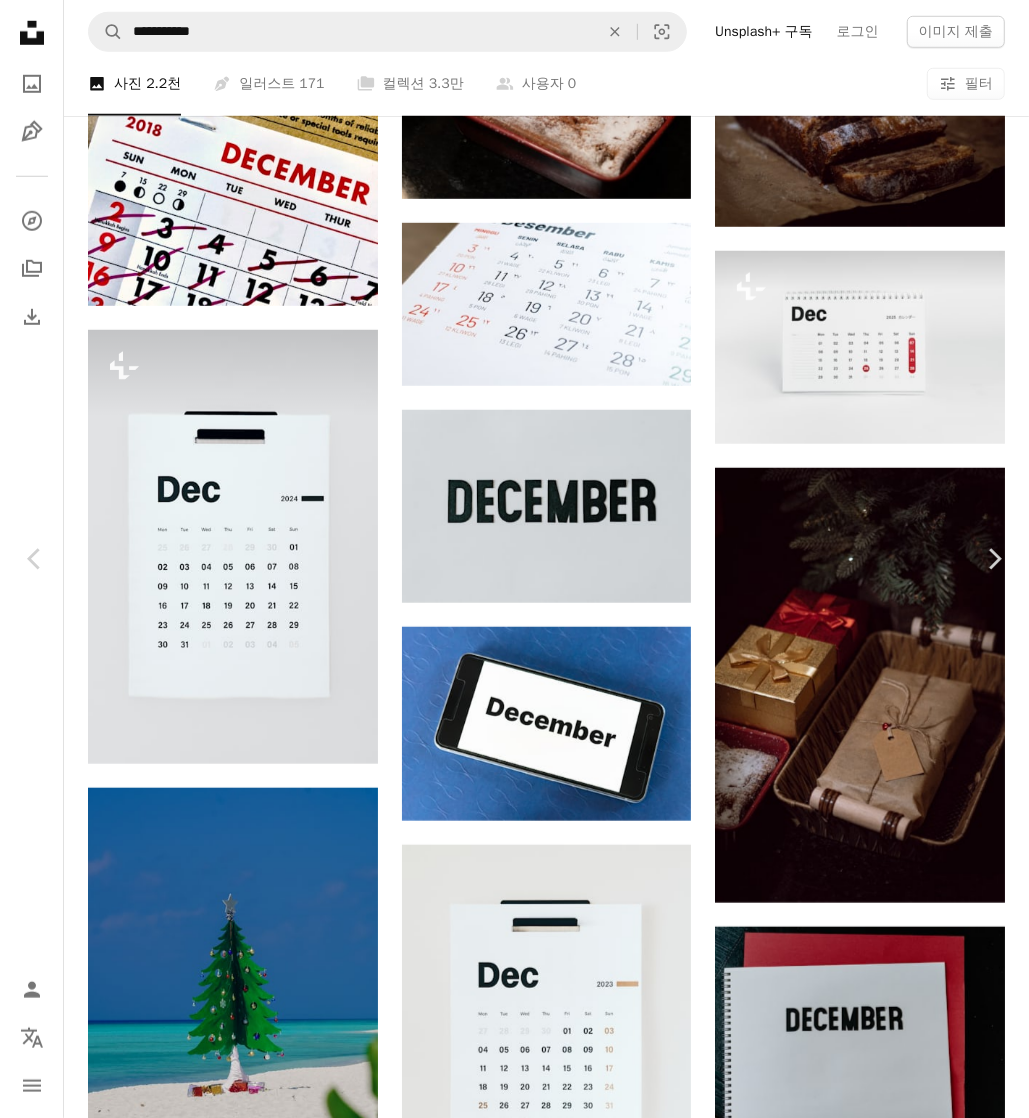 click on "다운로드 크기 선택" at bounding box center [917, 2893] 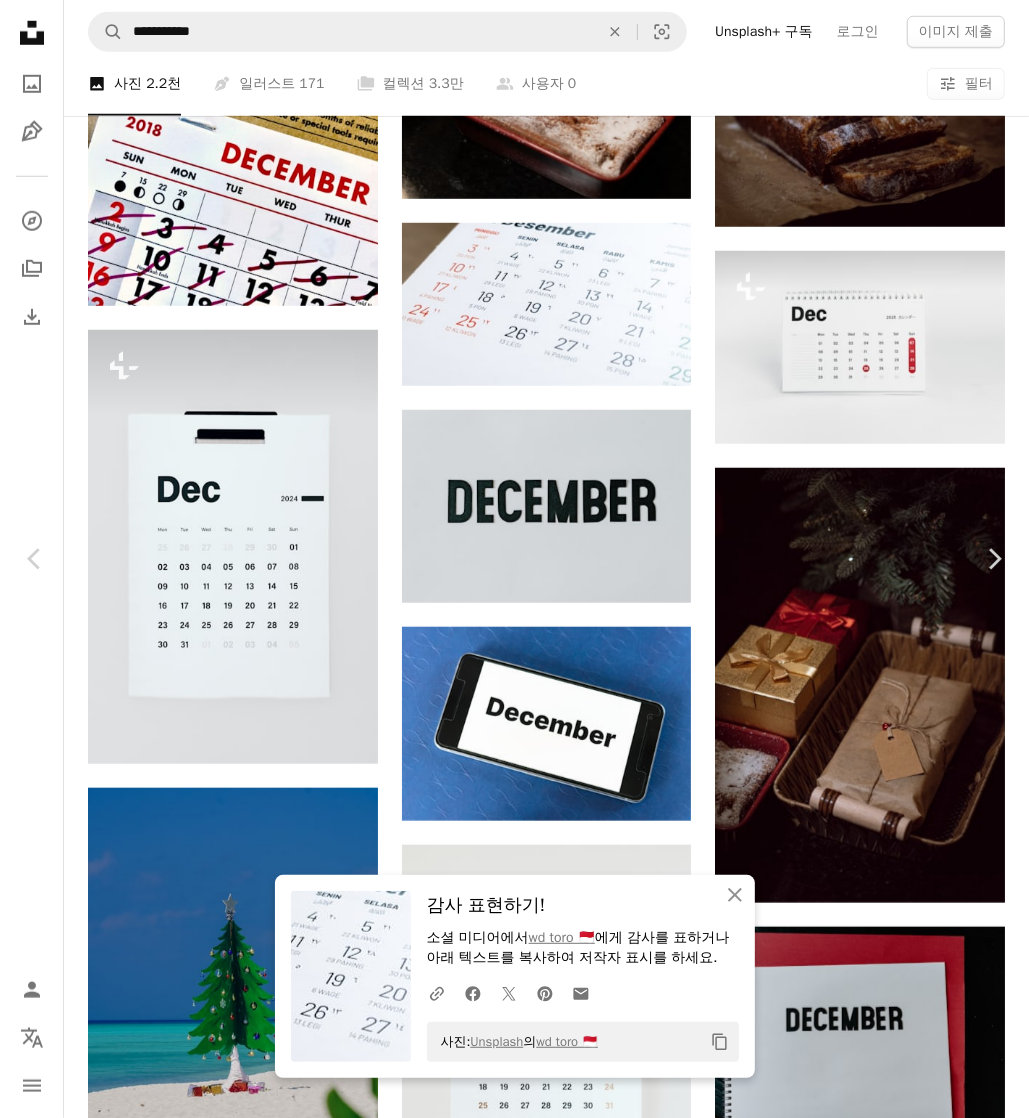 click on "Copy content" 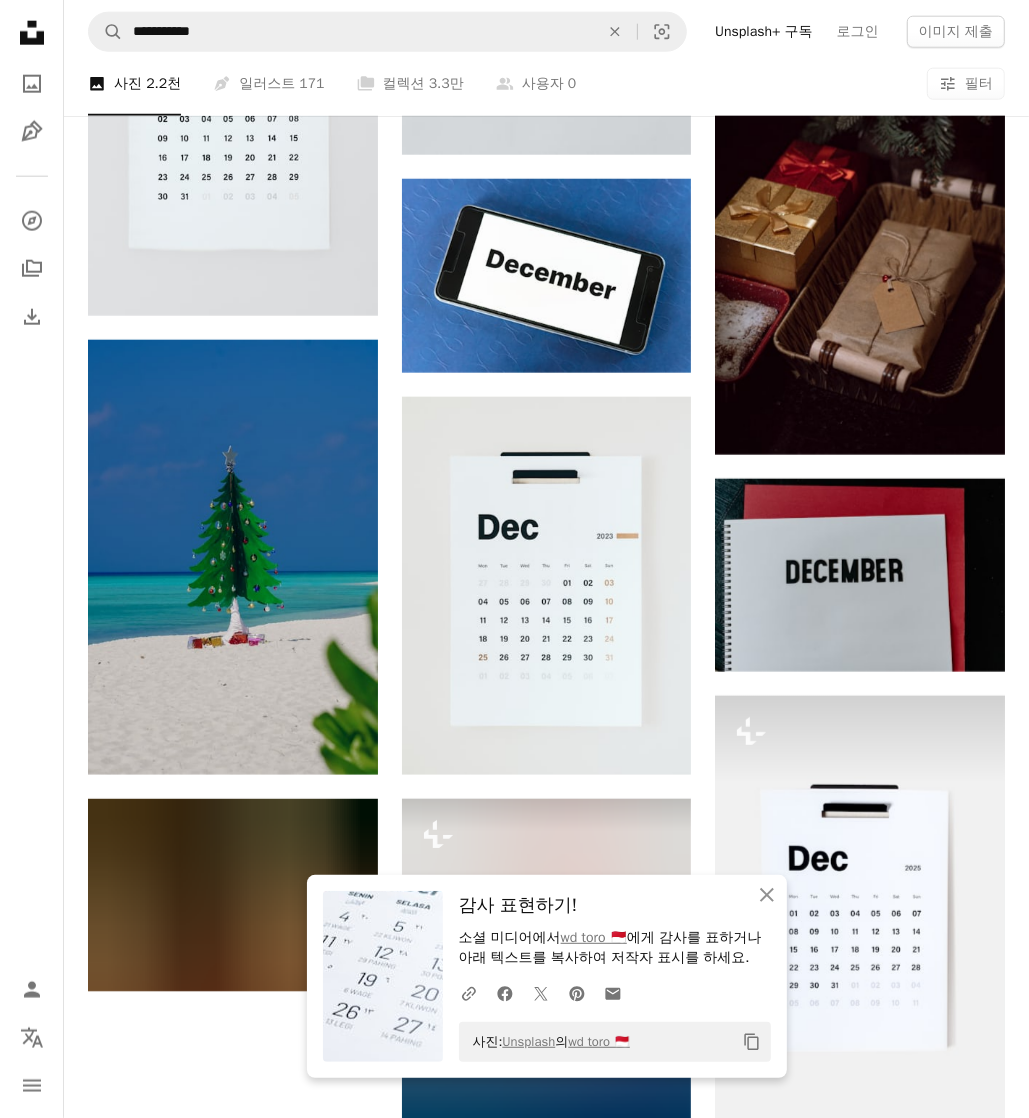 scroll, scrollTop: 1398, scrollLeft: 0, axis: vertical 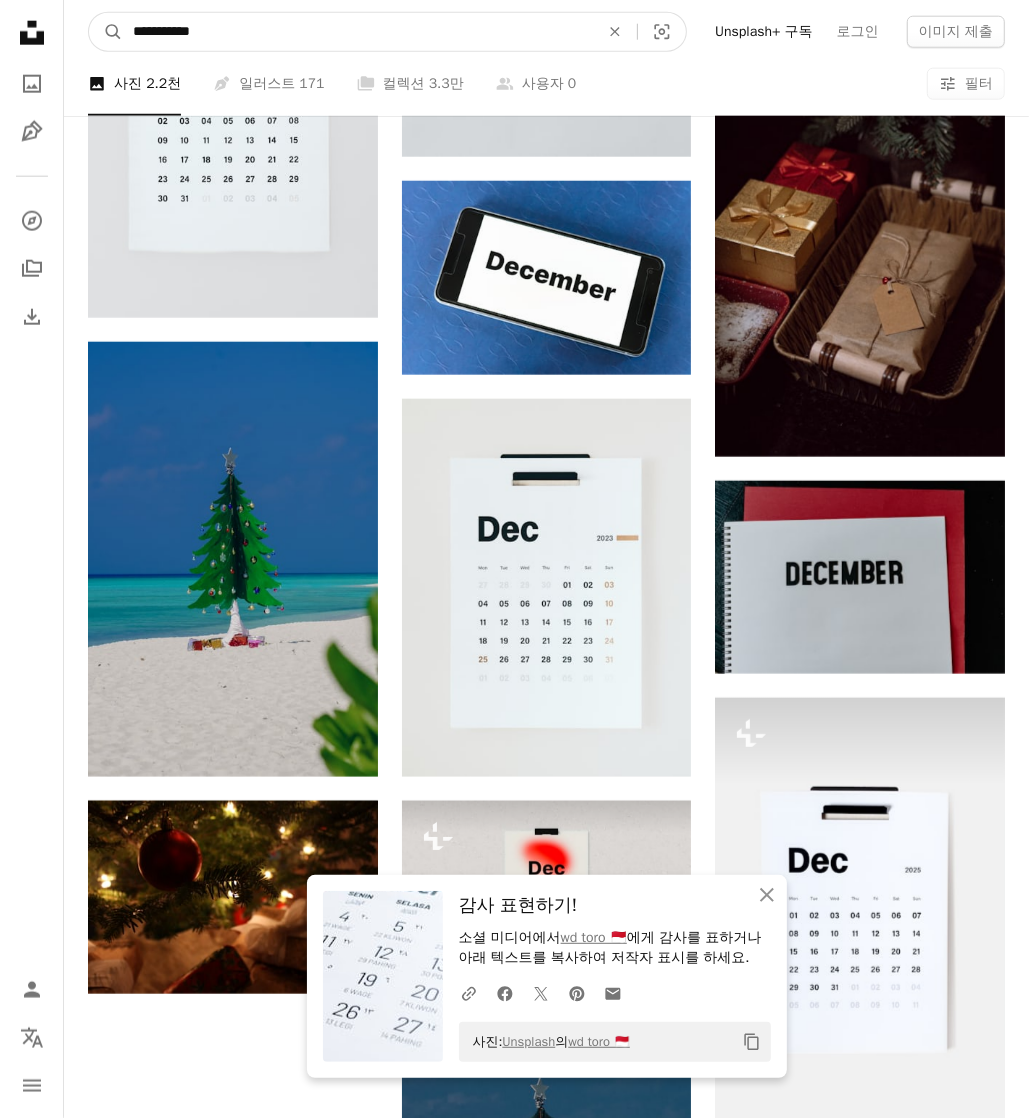 click on "**********" at bounding box center (358, 32) 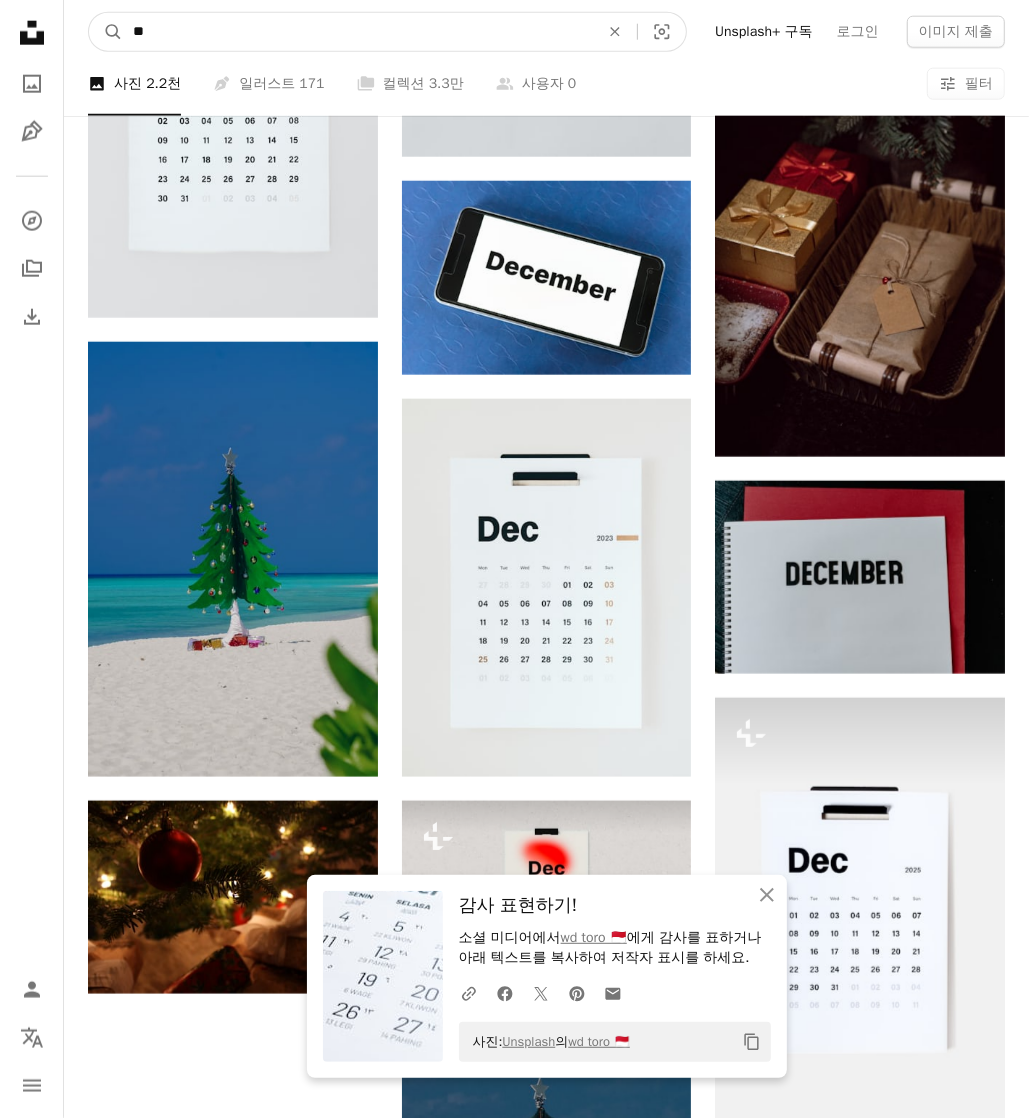 type on "*" 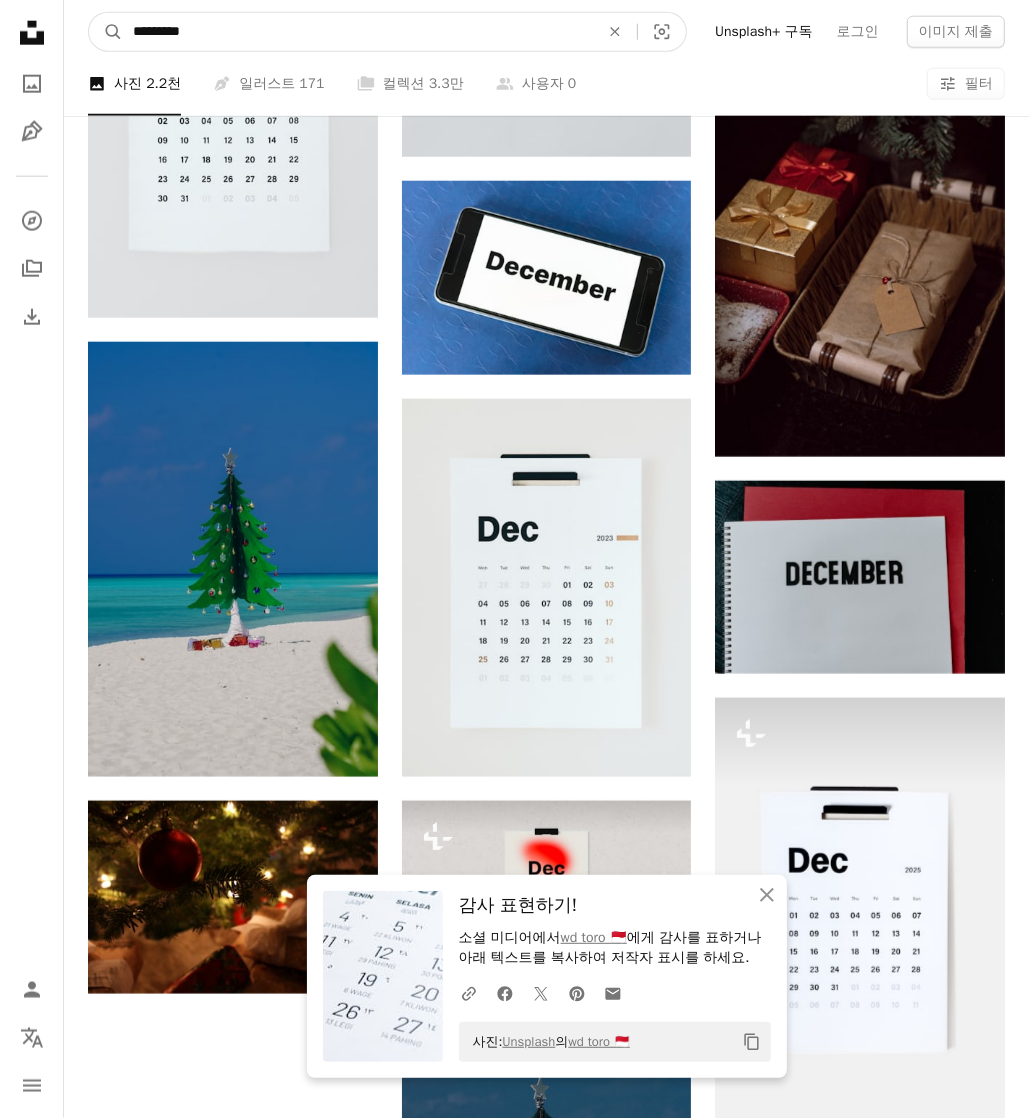 type on "*********" 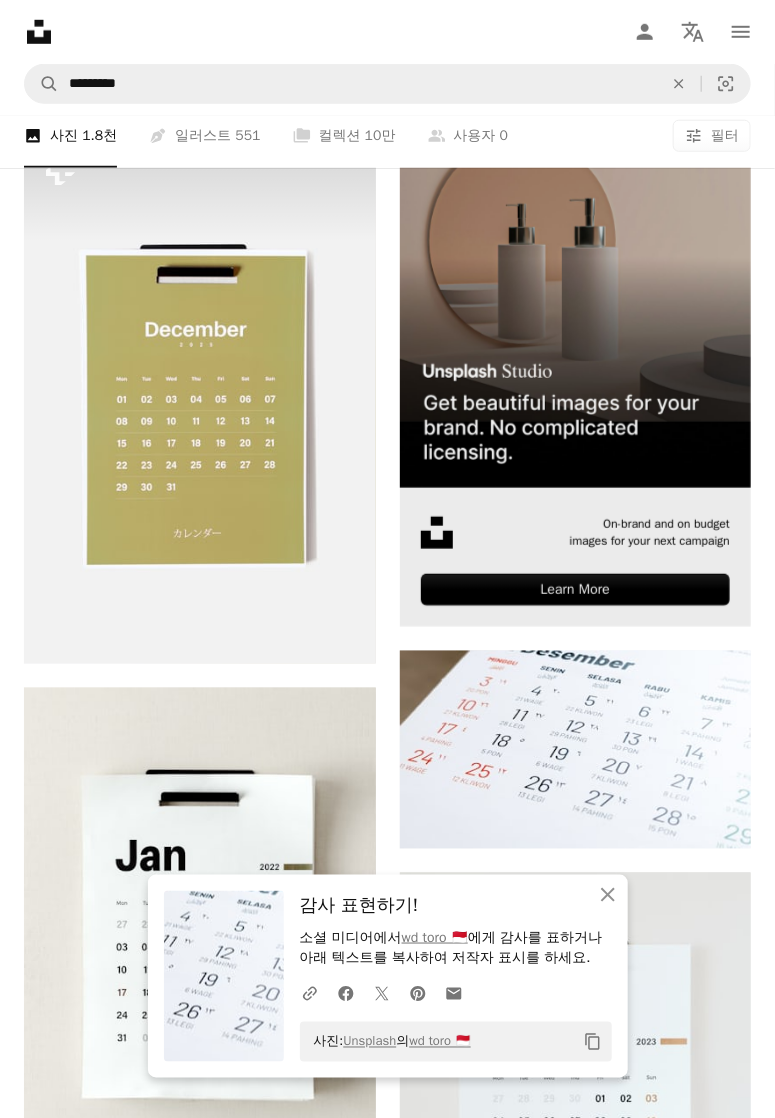 scroll, scrollTop: 481, scrollLeft: 0, axis: vertical 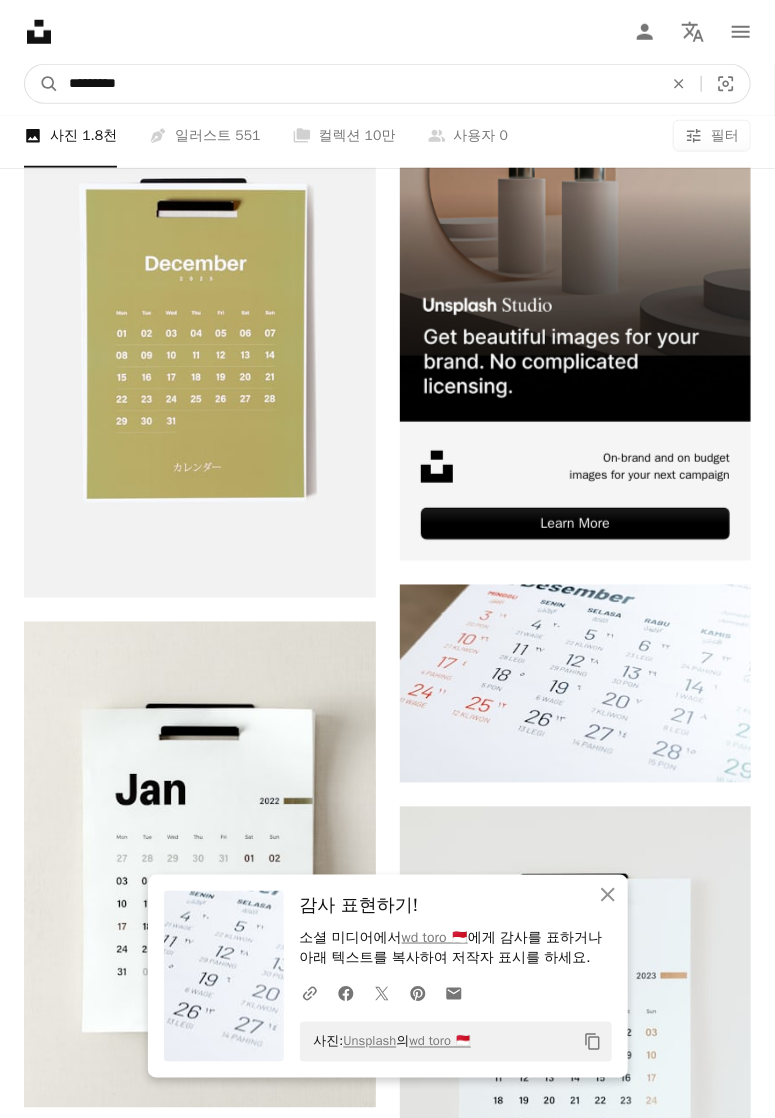 click on "*********" at bounding box center (358, 84) 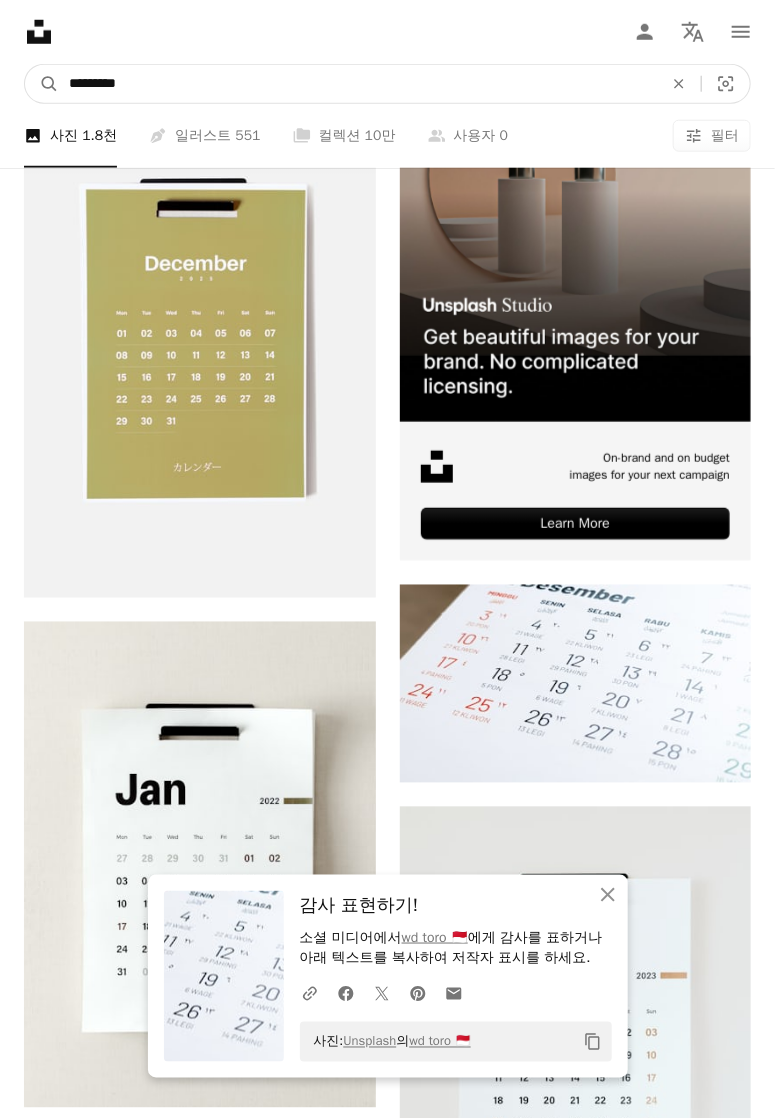 type on "*********" 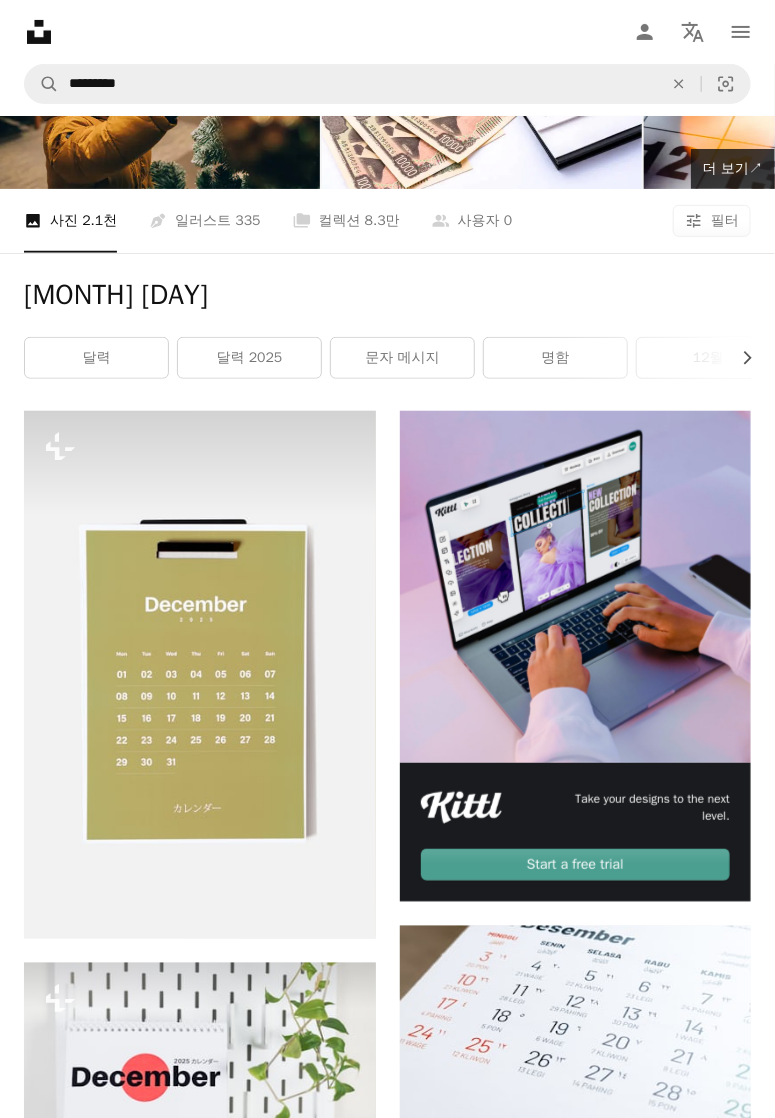 scroll, scrollTop: 0, scrollLeft: 0, axis: both 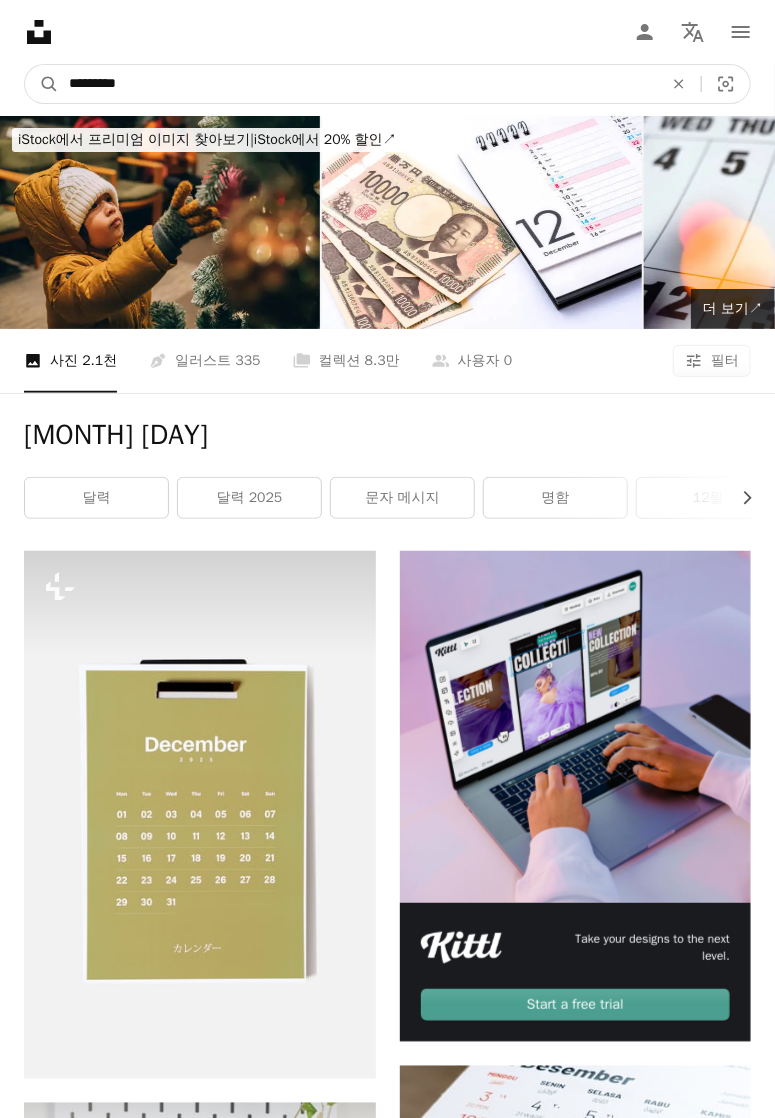 drag, startPoint x: 220, startPoint y: 86, endPoint x: -2, endPoint y: 146, distance: 229.96521 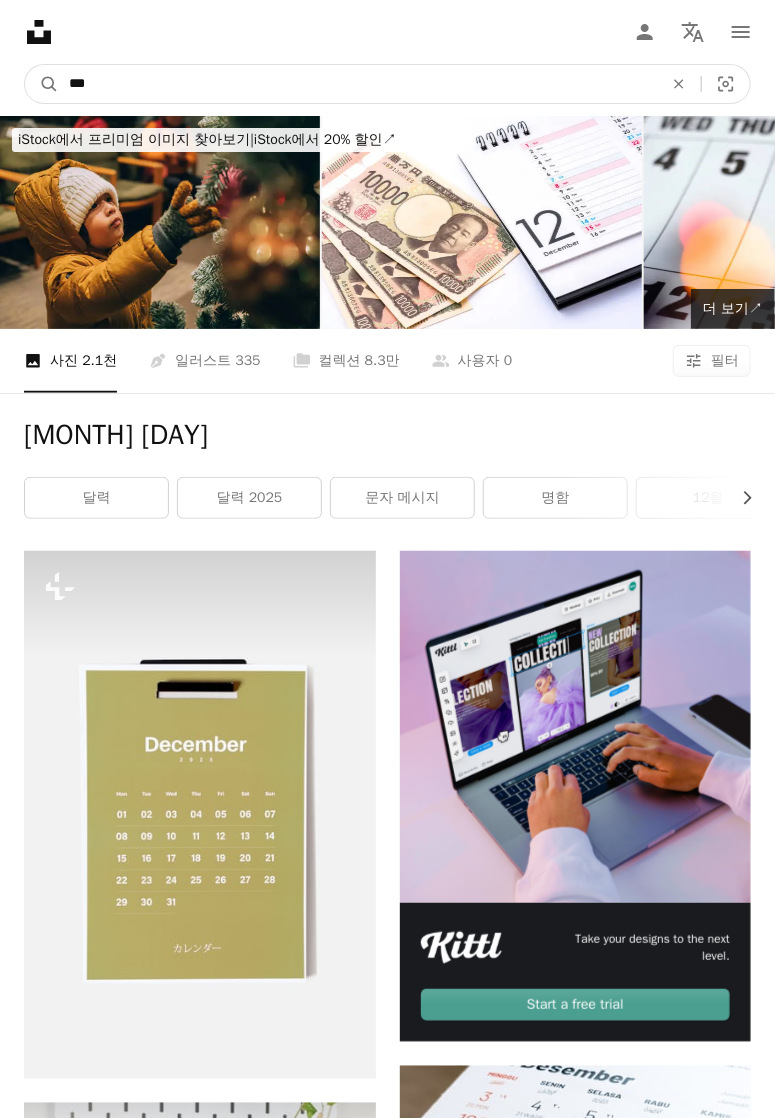 type on "***" 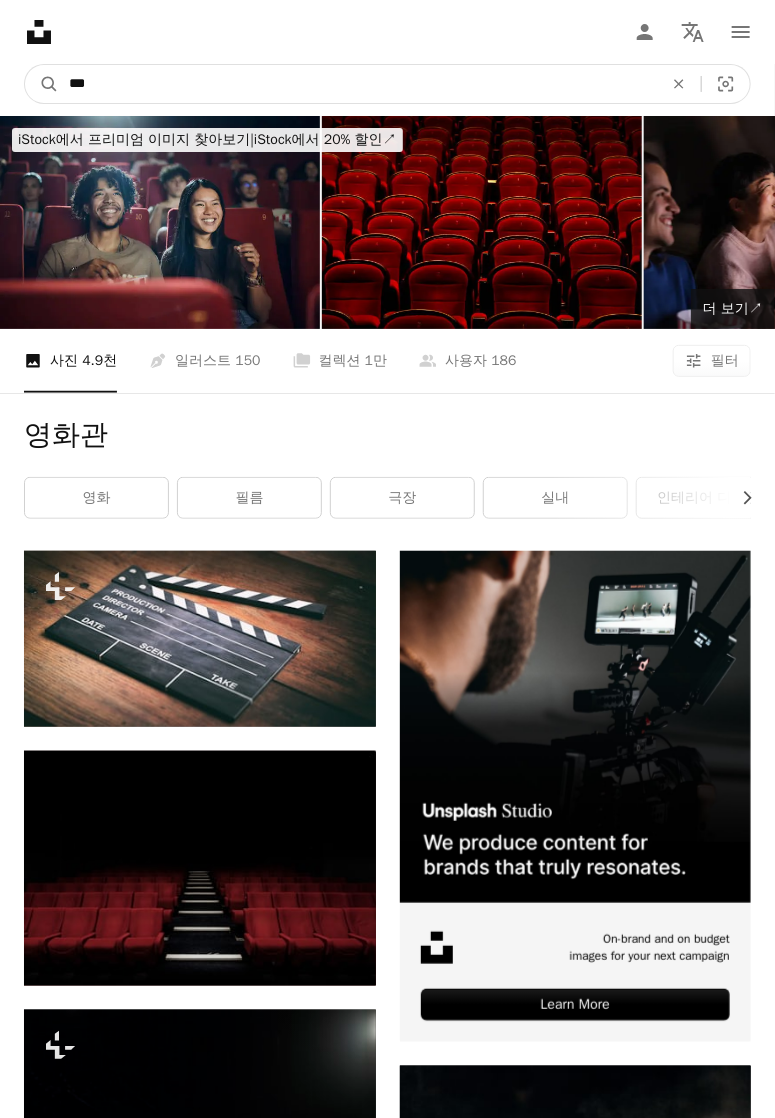click on "***" at bounding box center (358, 84) 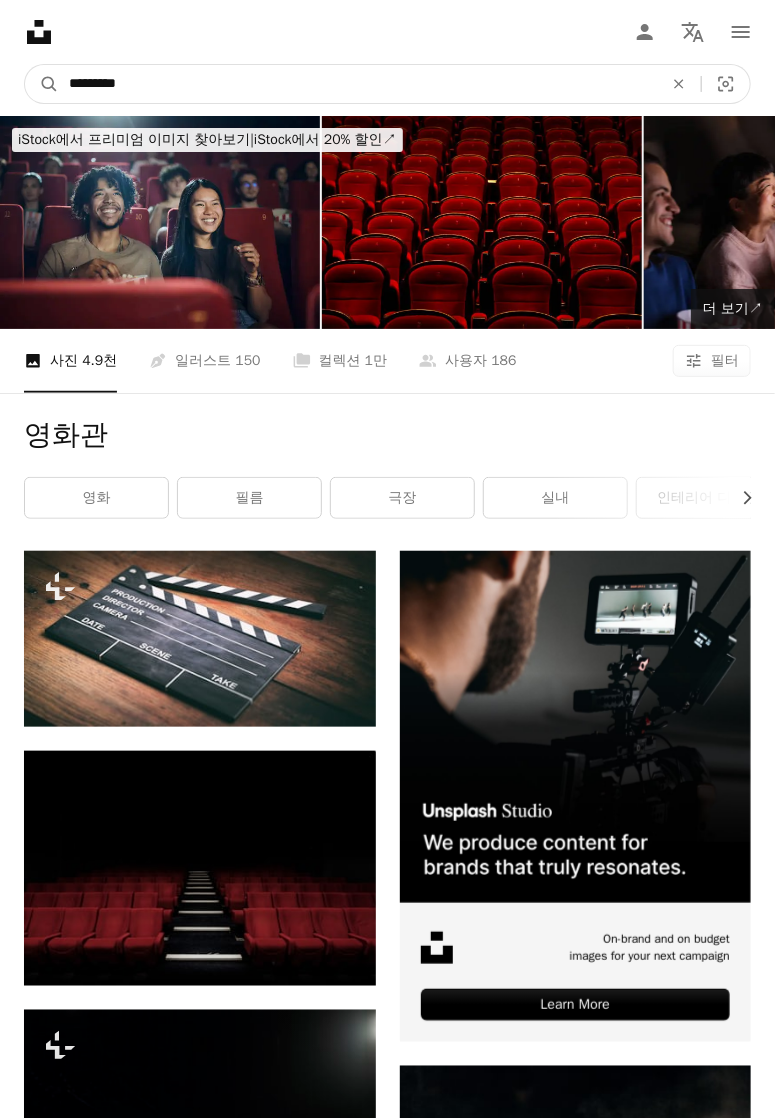 type on "*********" 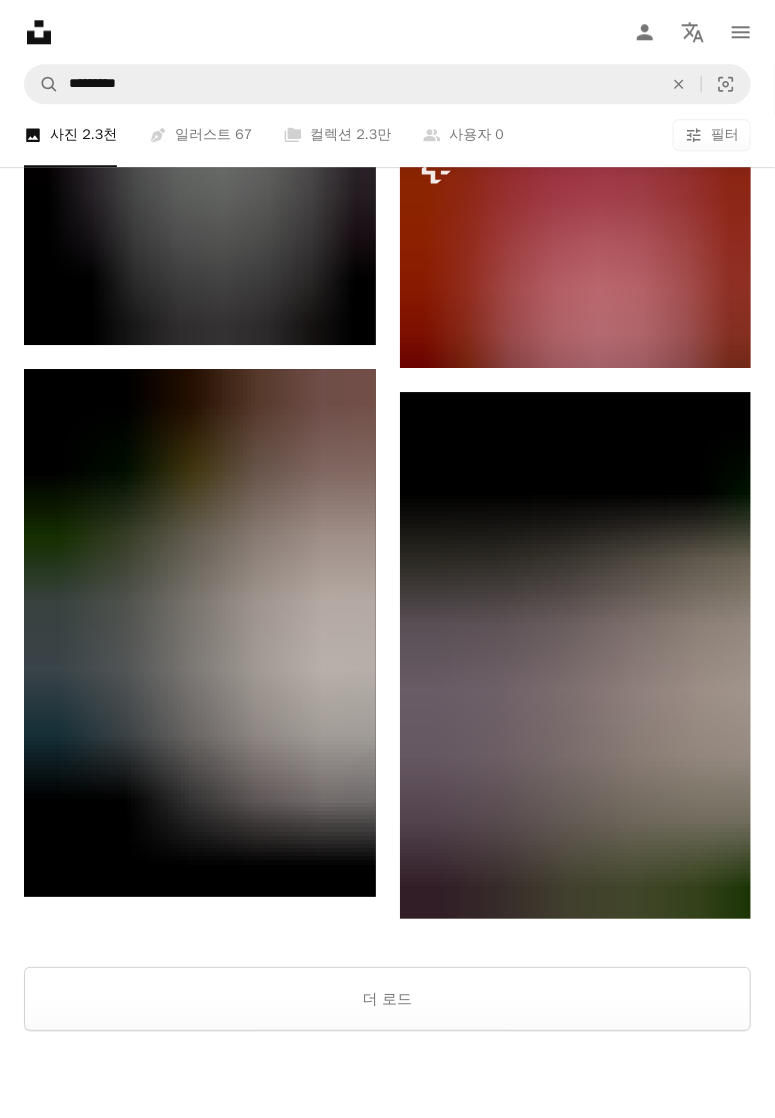 scroll, scrollTop: 3683, scrollLeft: 0, axis: vertical 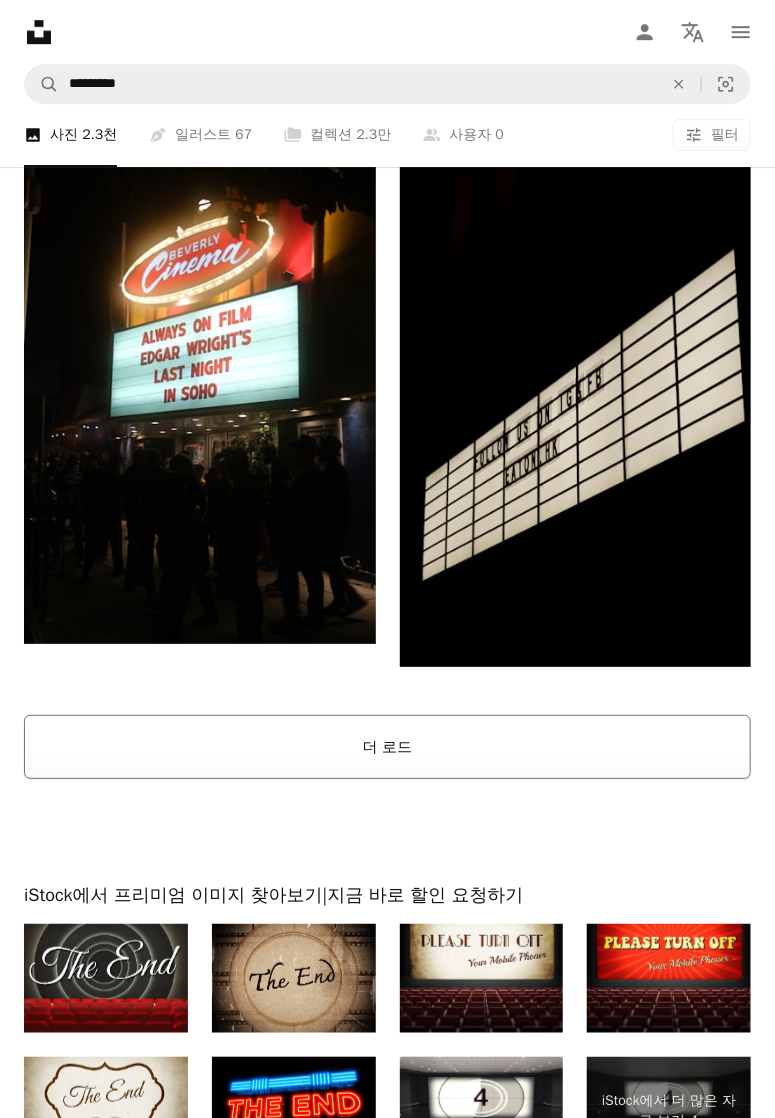 click on "더 로드" at bounding box center (387, 747) 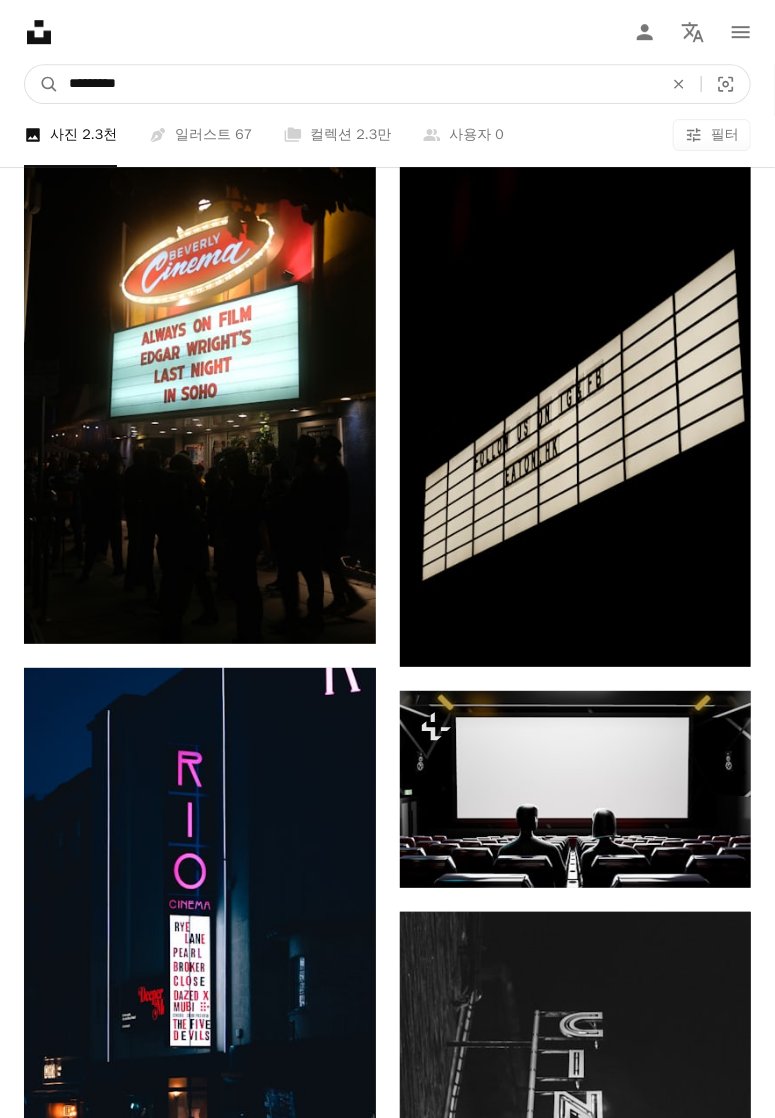 click on "*********" at bounding box center [358, 84] 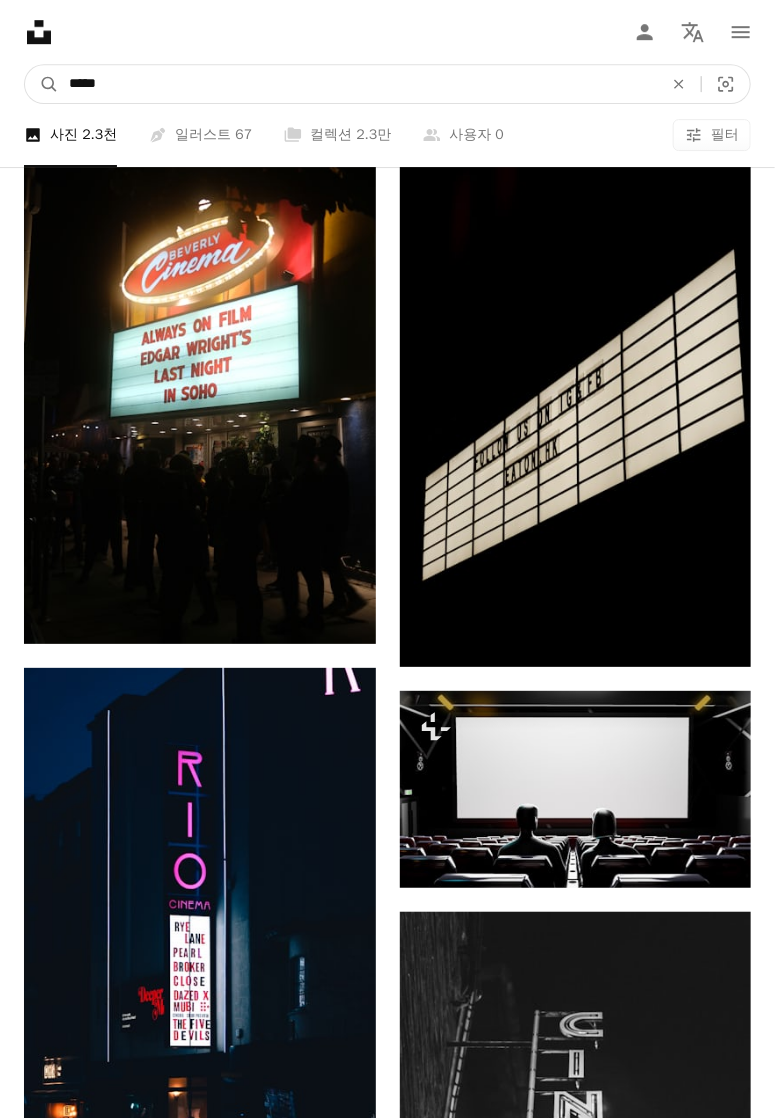 type on "*****" 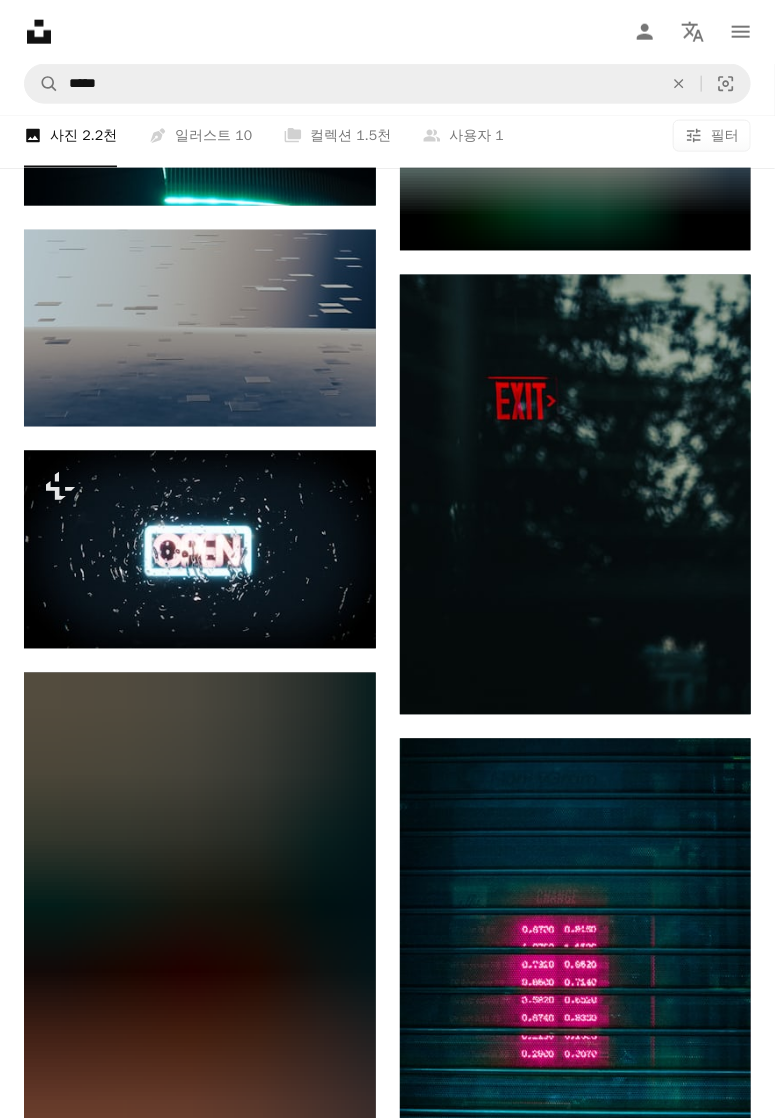 scroll, scrollTop: 2666, scrollLeft: 0, axis: vertical 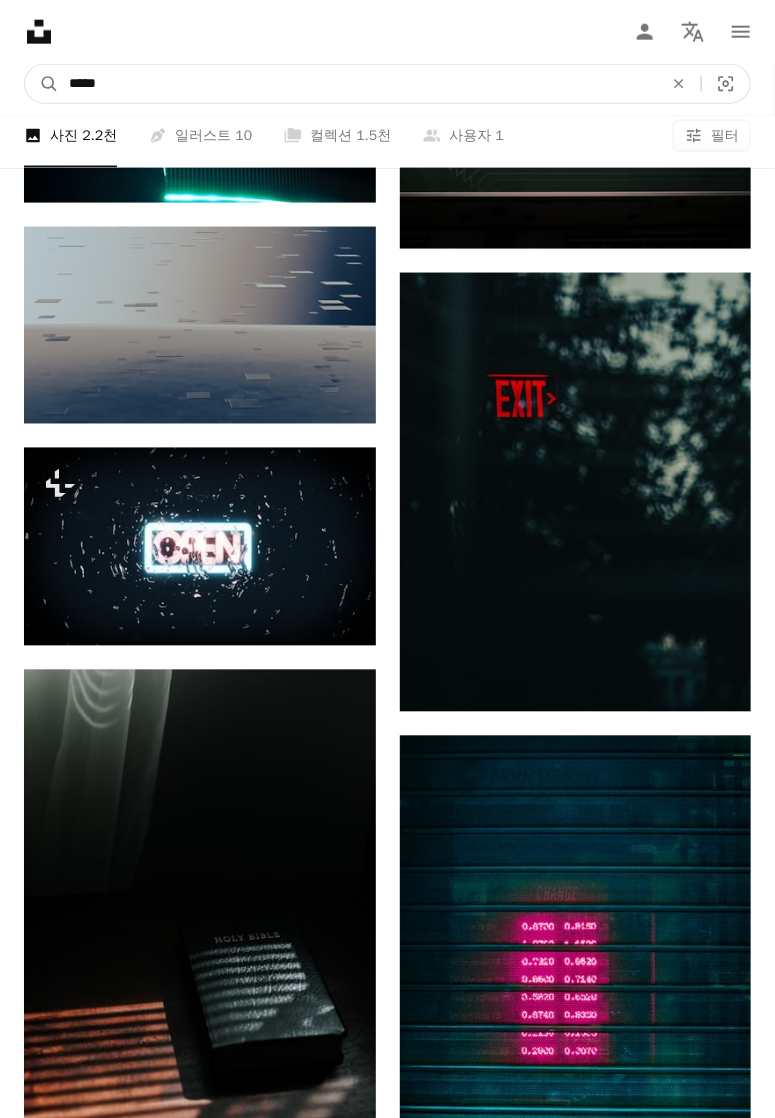 click on "*****" at bounding box center [358, 84] 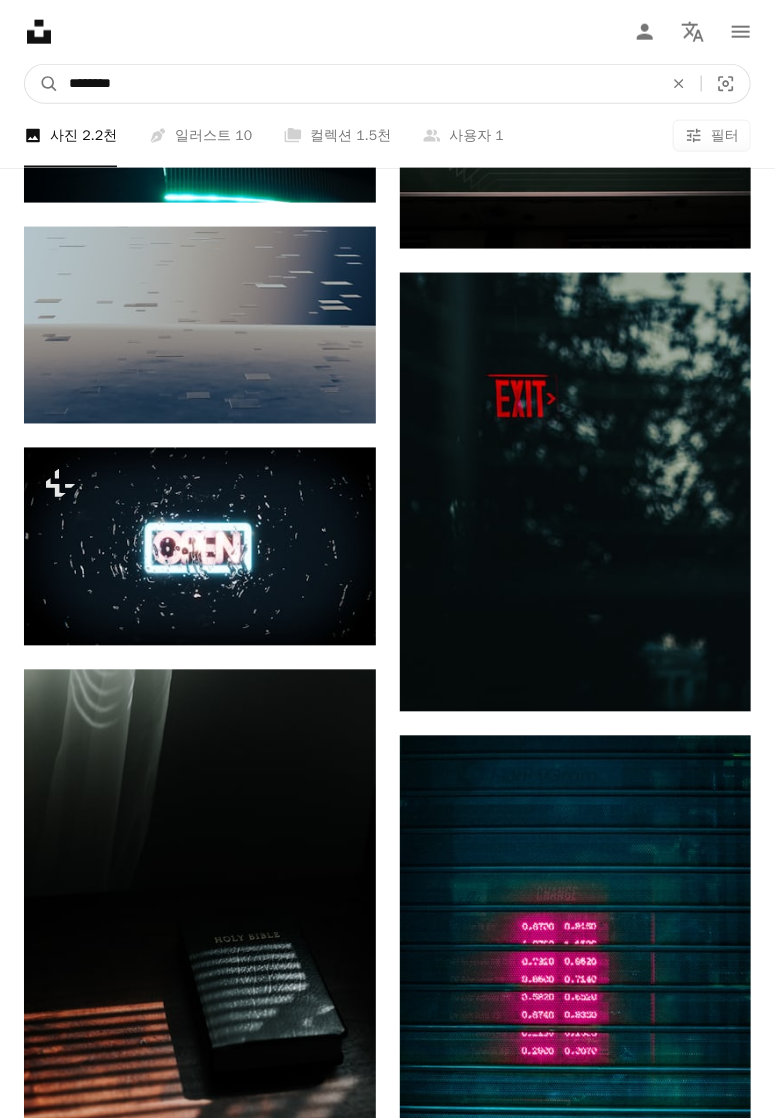 type on "********" 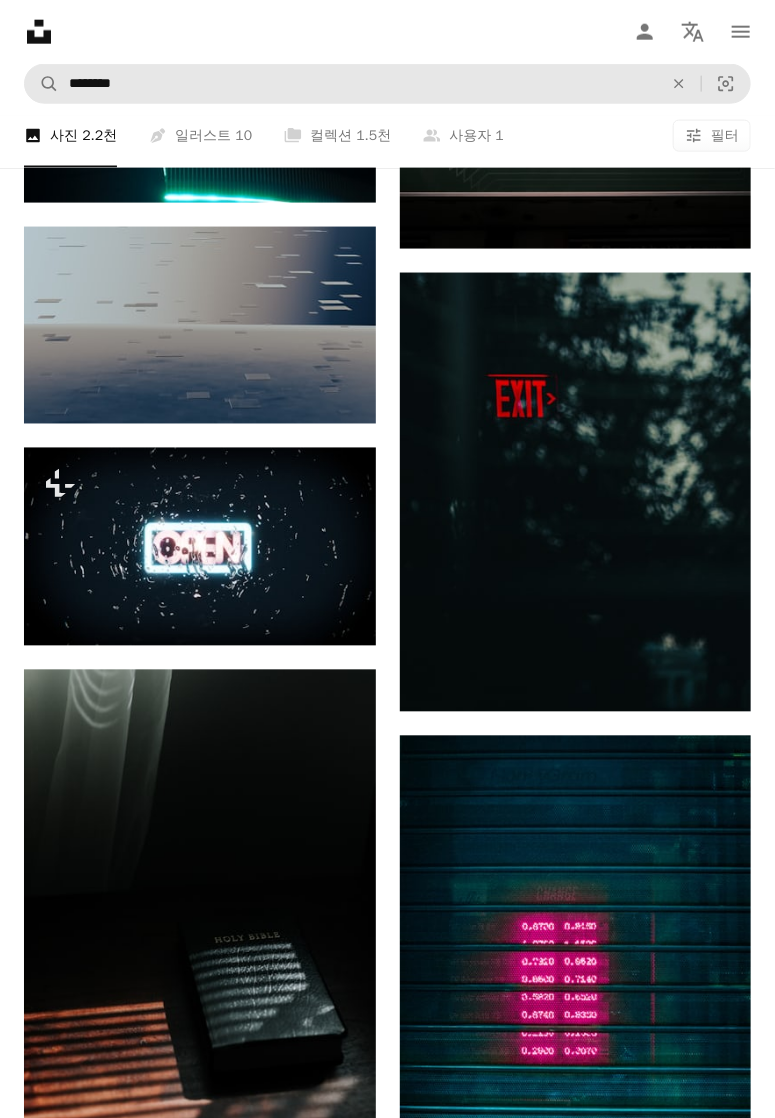 scroll, scrollTop: 0, scrollLeft: 0, axis: both 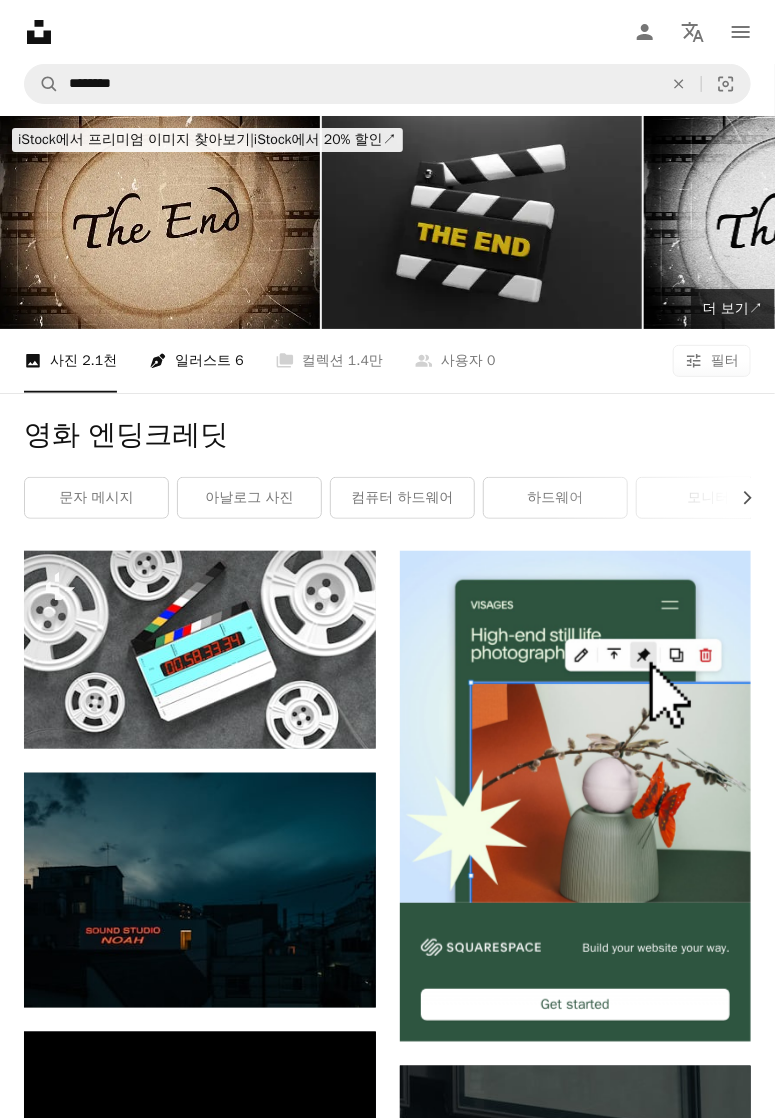 click on "Pen Tool 일러스트   6" at bounding box center [196, 361] 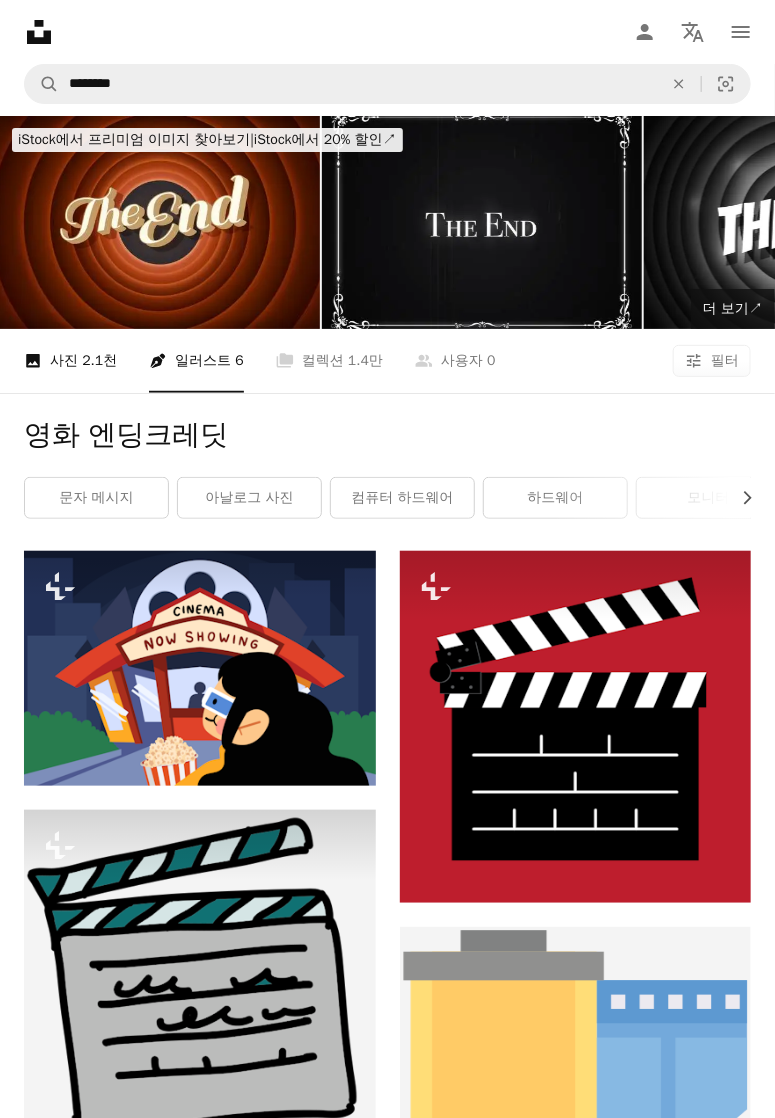 click on "A photo 사진   2.1천" at bounding box center [70, 361] 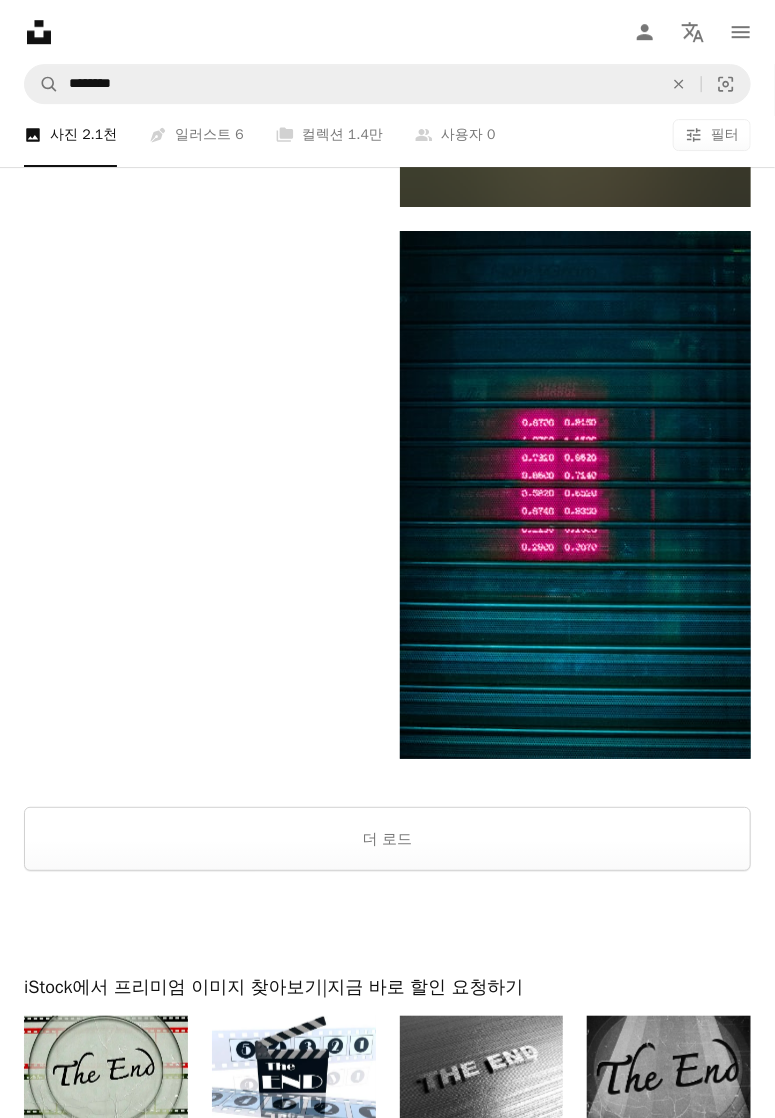scroll, scrollTop: 3962, scrollLeft: 0, axis: vertical 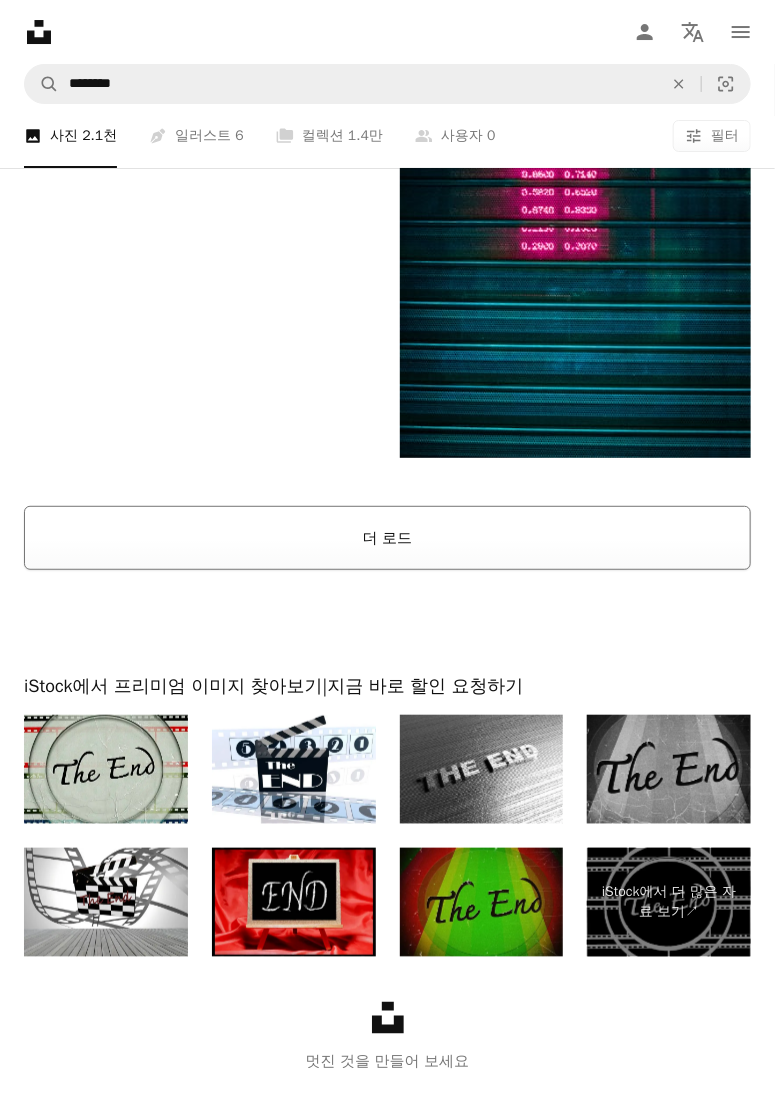 click on "더 로드" at bounding box center [387, 538] 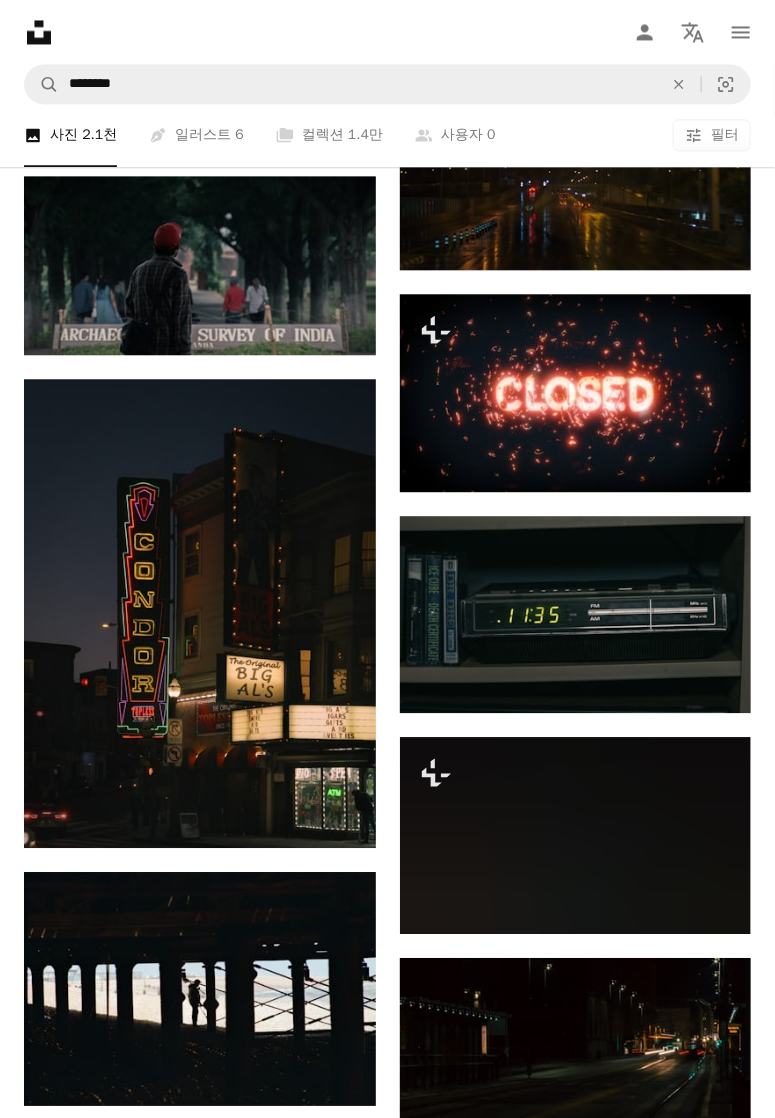 scroll, scrollTop: 17240, scrollLeft: 0, axis: vertical 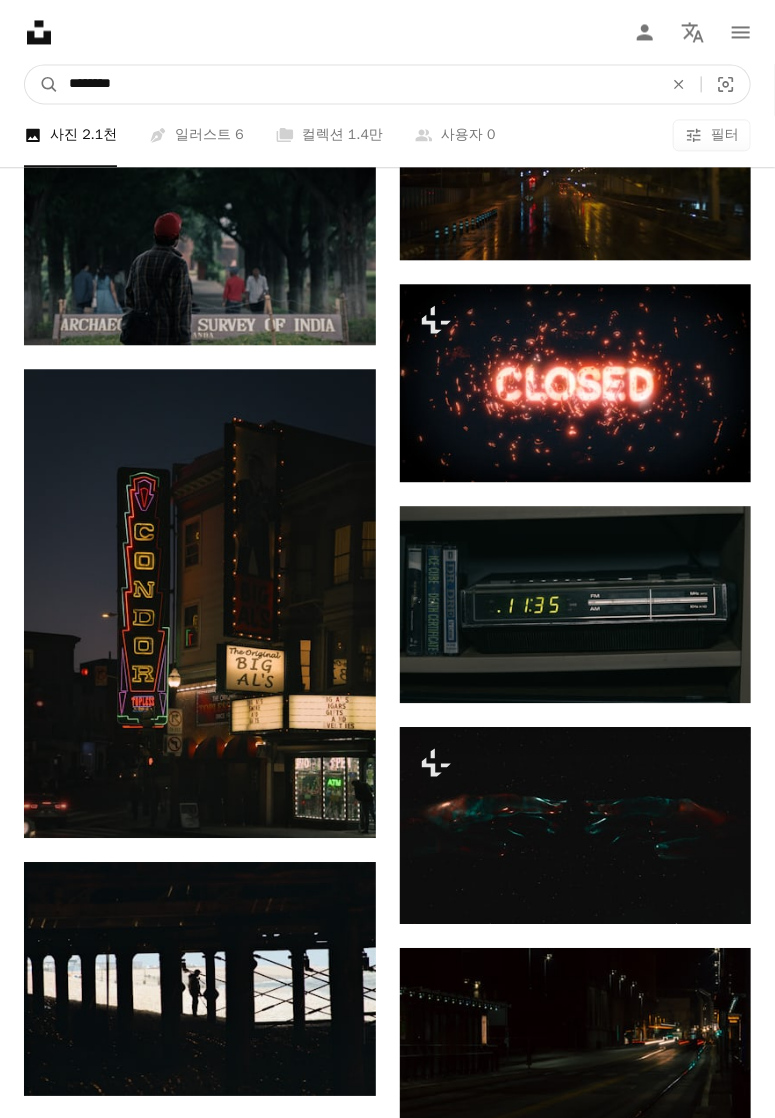 click on "********" at bounding box center (358, 84) 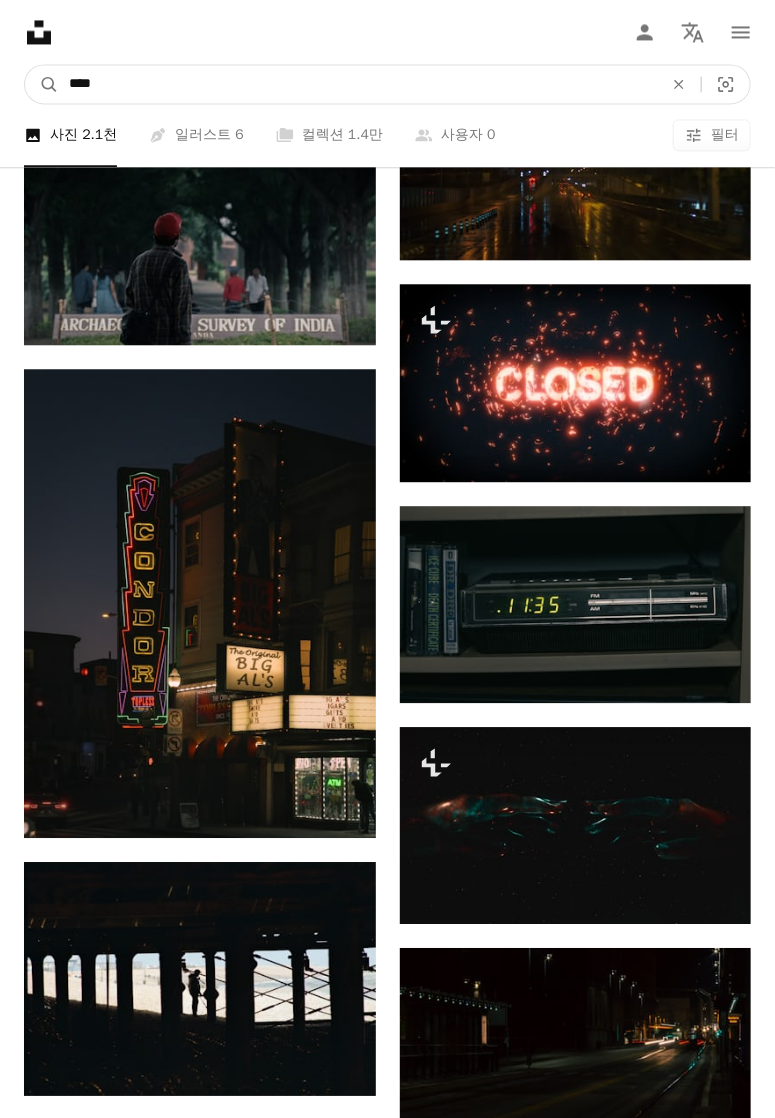 click on "****" at bounding box center (358, 84) 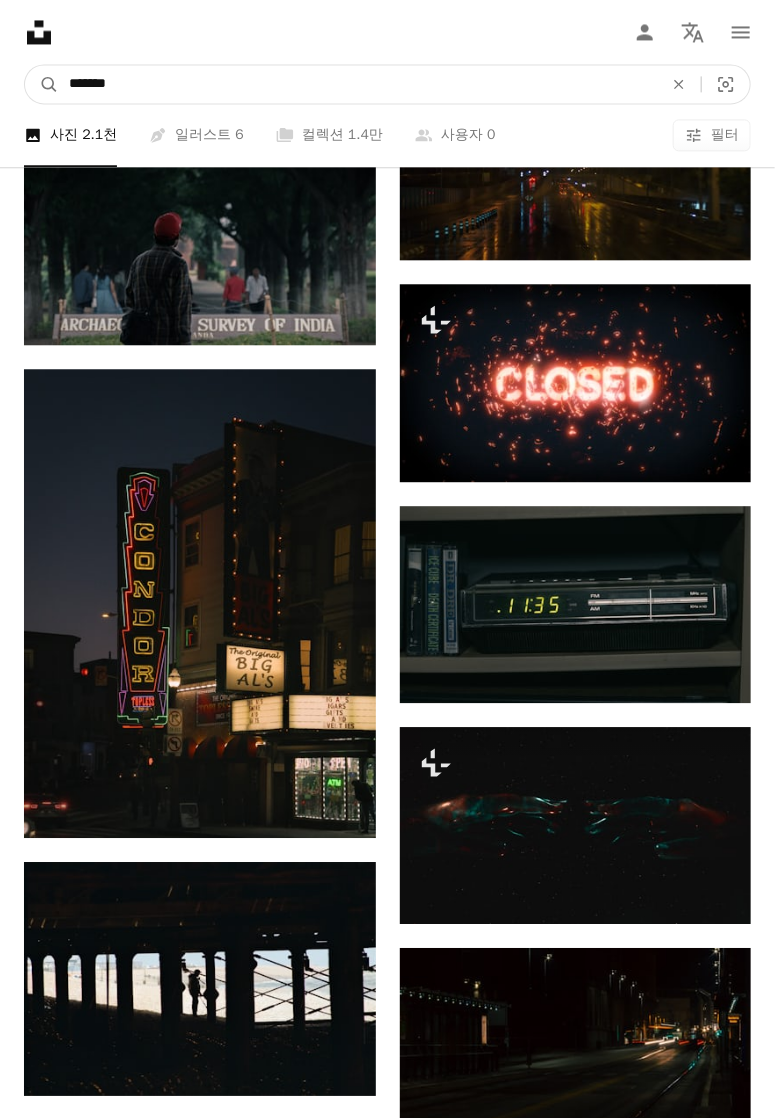 type on "*******" 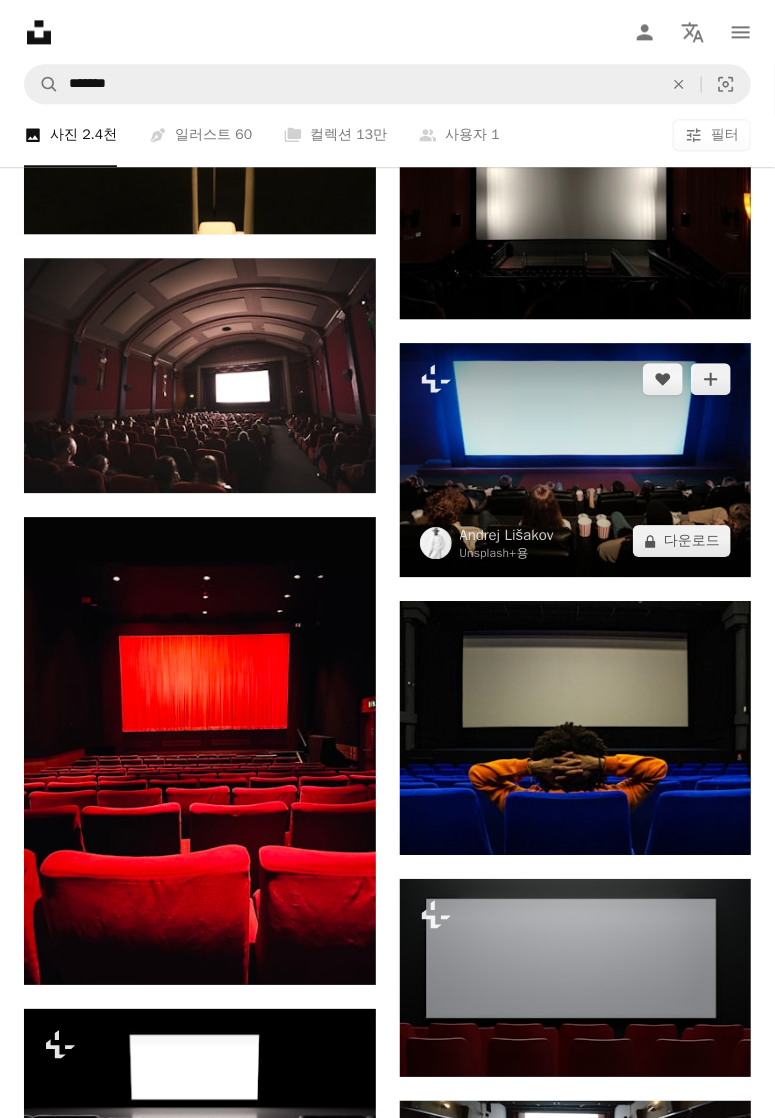 scroll, scrollTop: 1264, scrollLeft: 0, axis: vertical 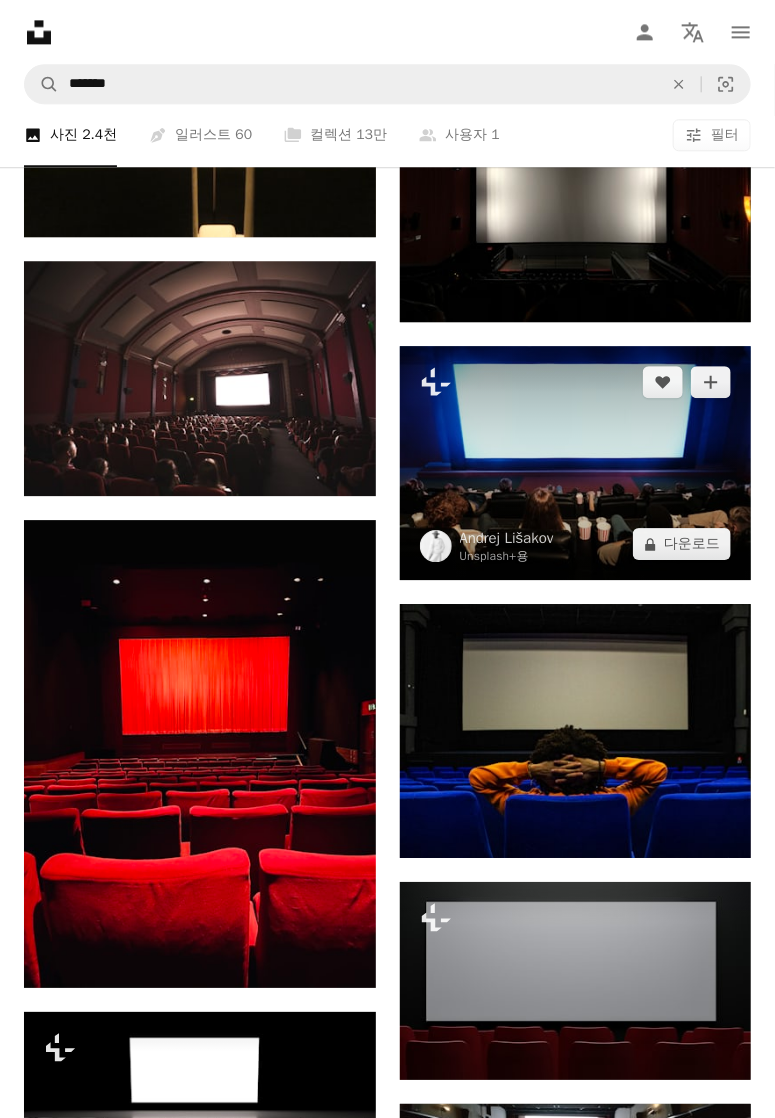 click at bounding box center (576, 463) 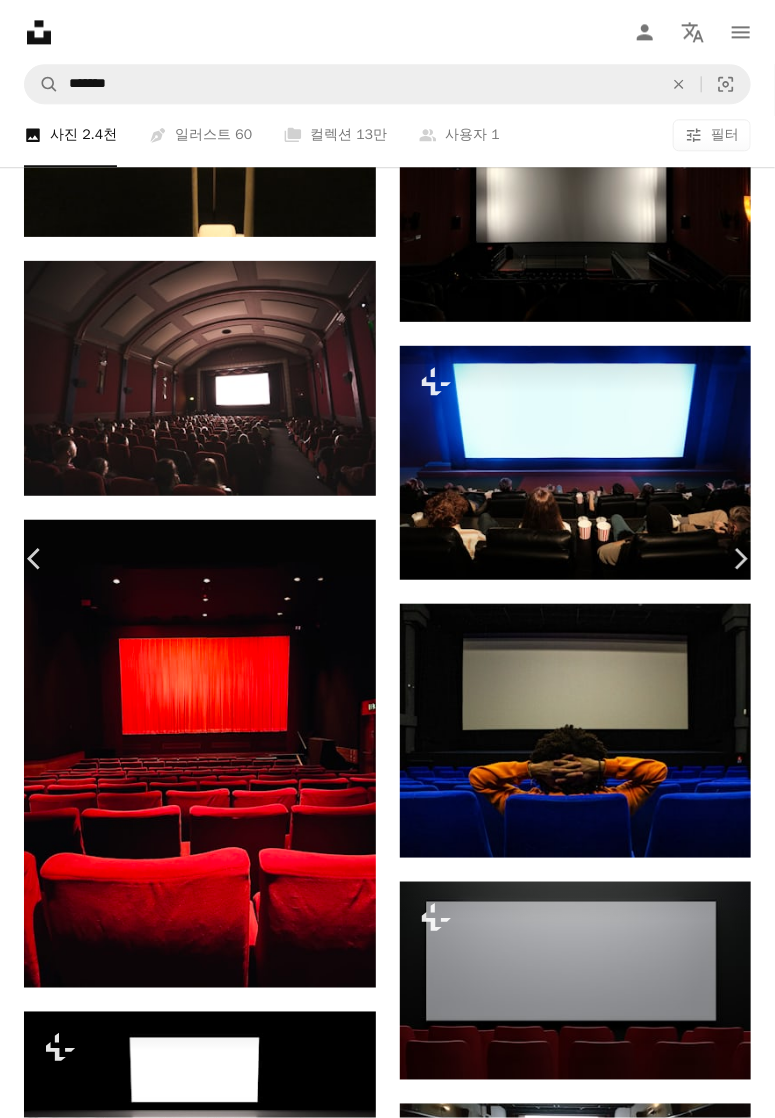click on "관련 무료 이미지" at bounding box center (487, 4239) 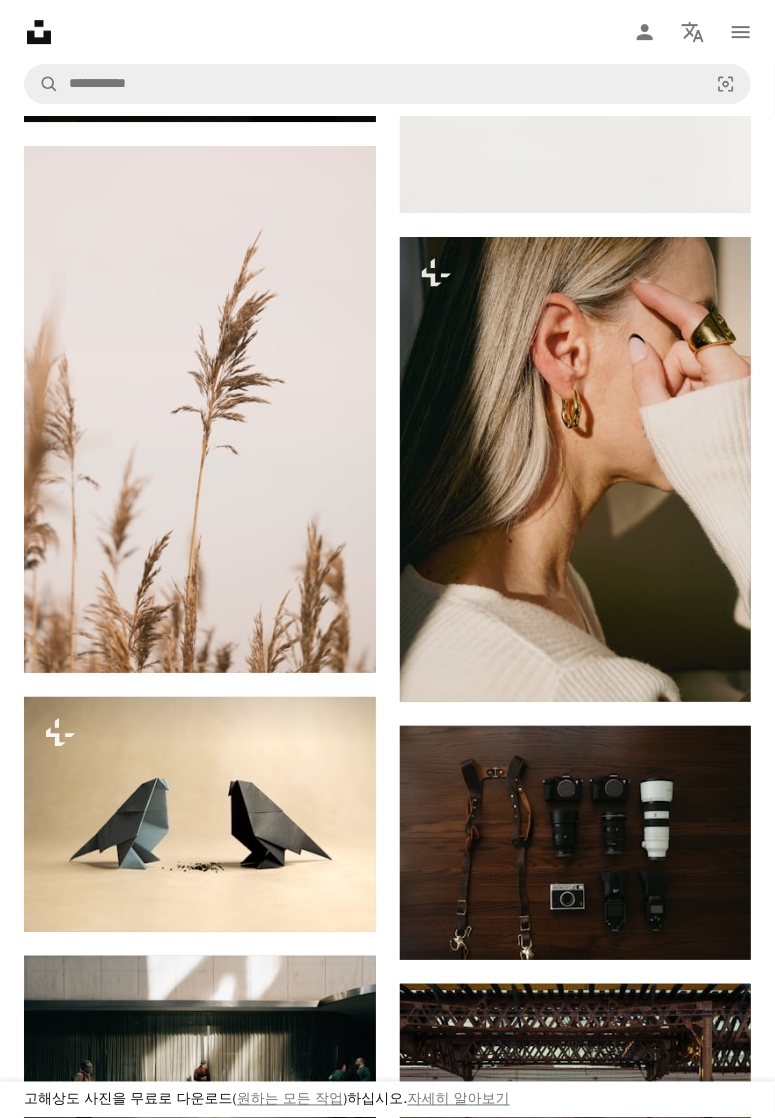 scroll, scrollTop: 1755, scrollLeft: 0, axis: vertical 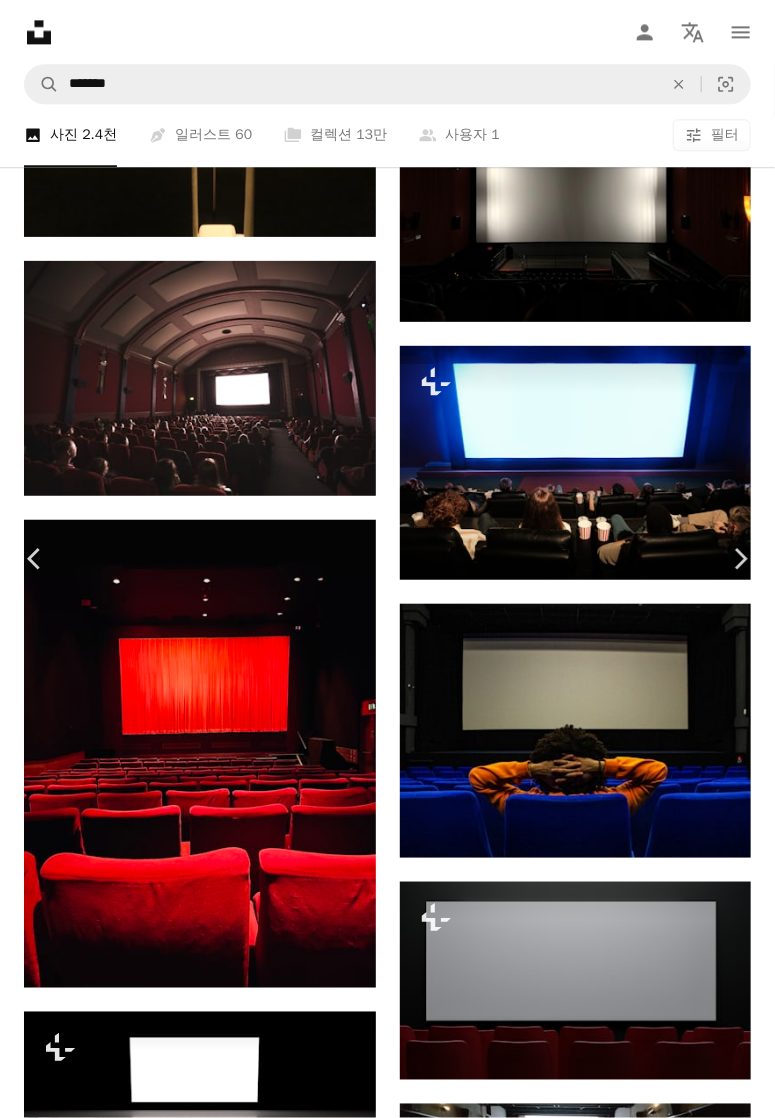 click on "An X shape" at bounding box center [20, 20] 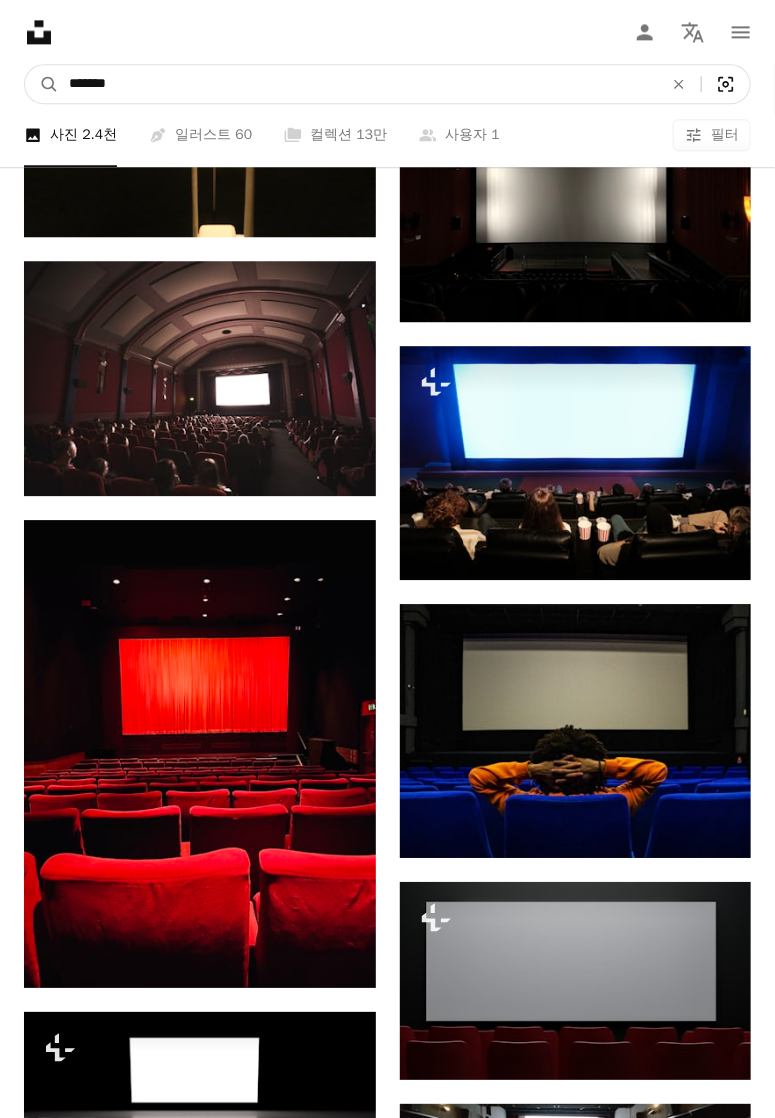 click on "Visual search" at bounding box center [726, 84] 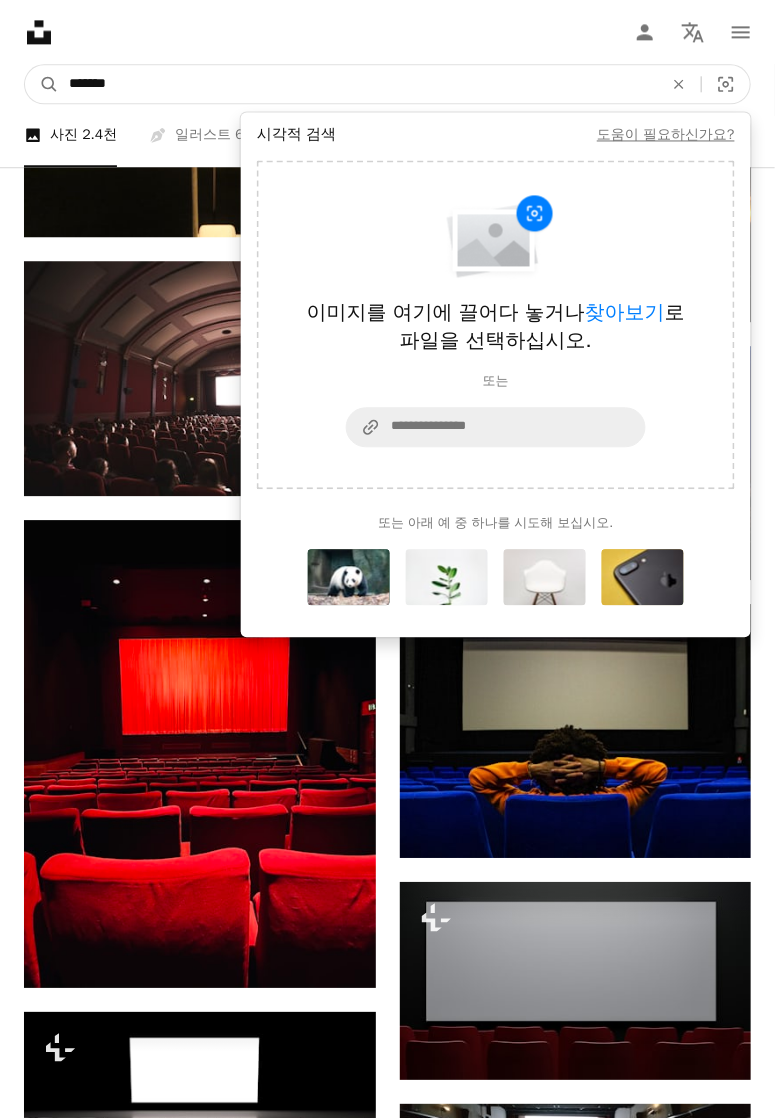 click on "*******" at bounding box center [358, 84] 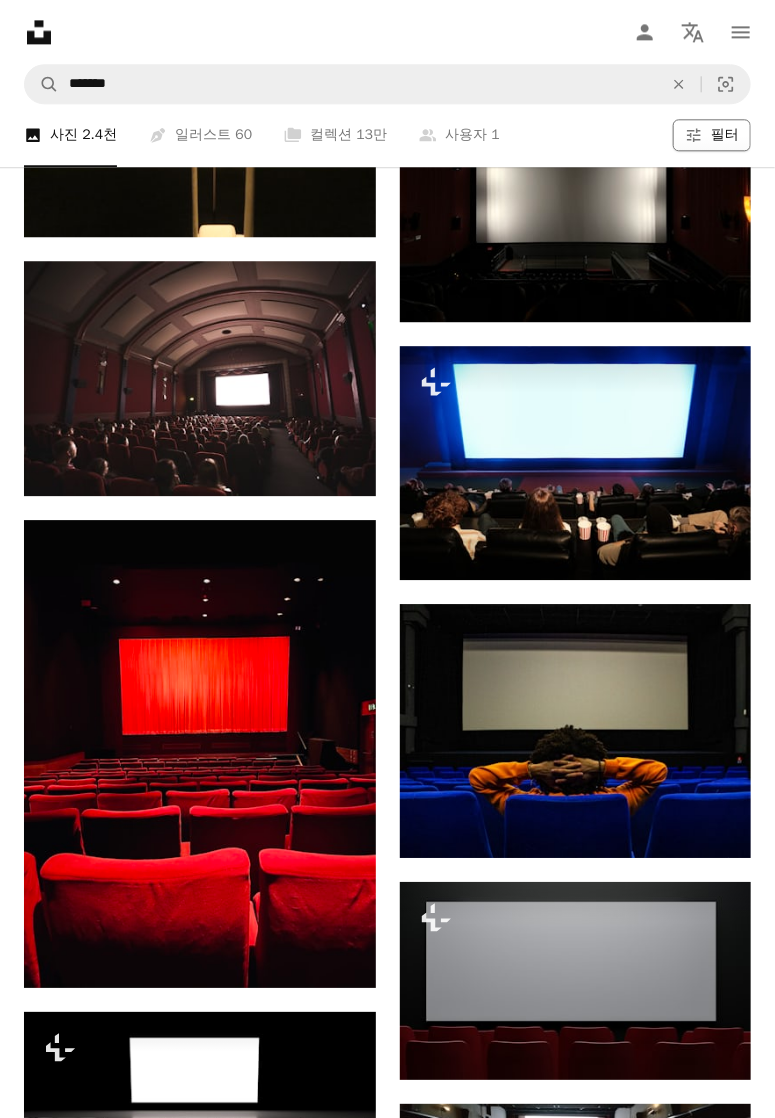 click on "필터" at bounding box center (725, 136) 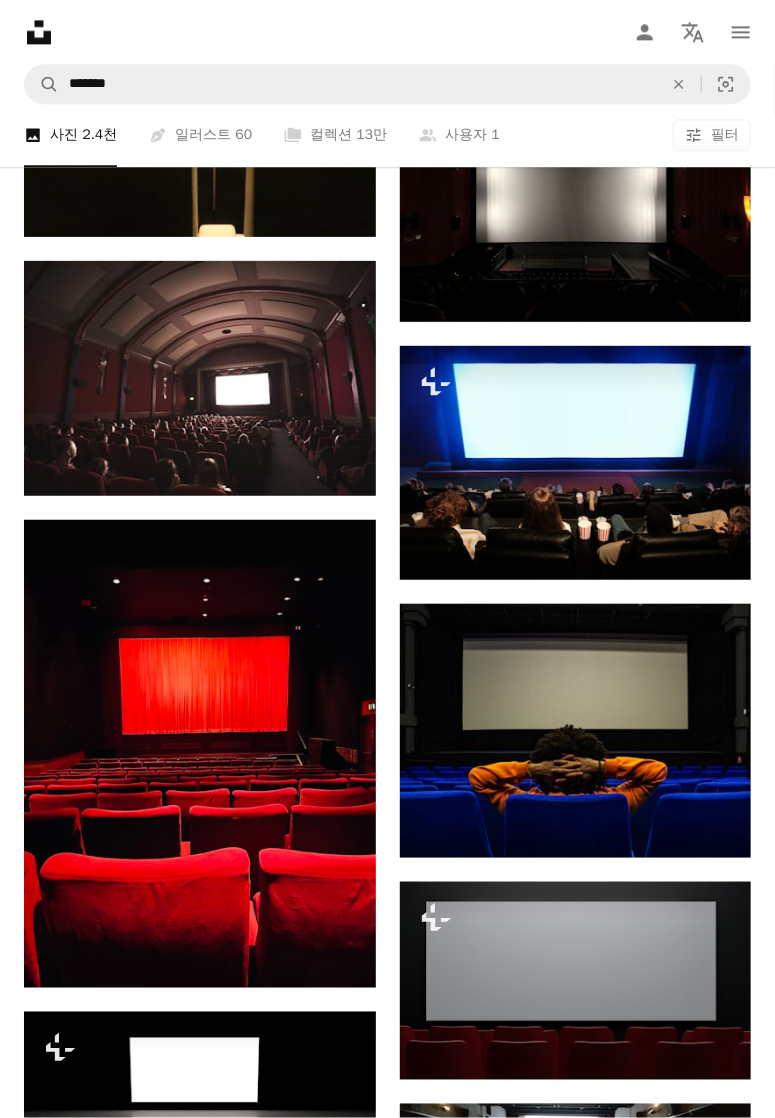 click on "무료" at bounding box center (387, 4141) 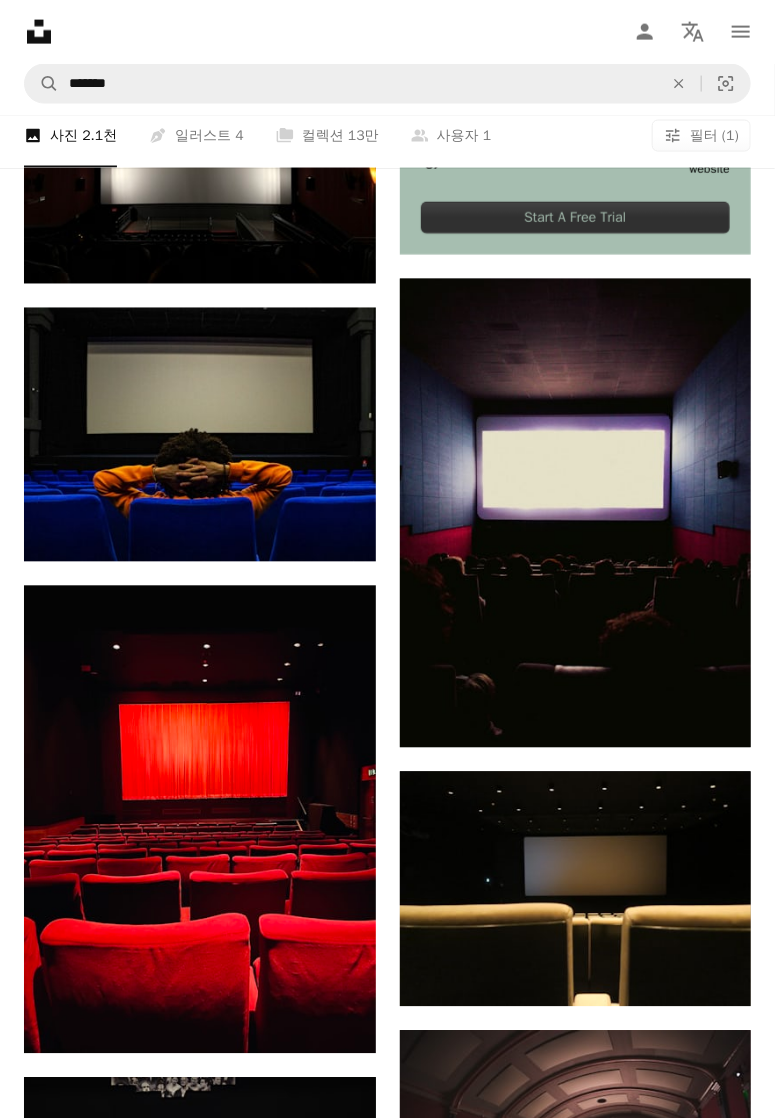 scroll, scrollTop: 875, scrollLeft: 0, axis: vertical 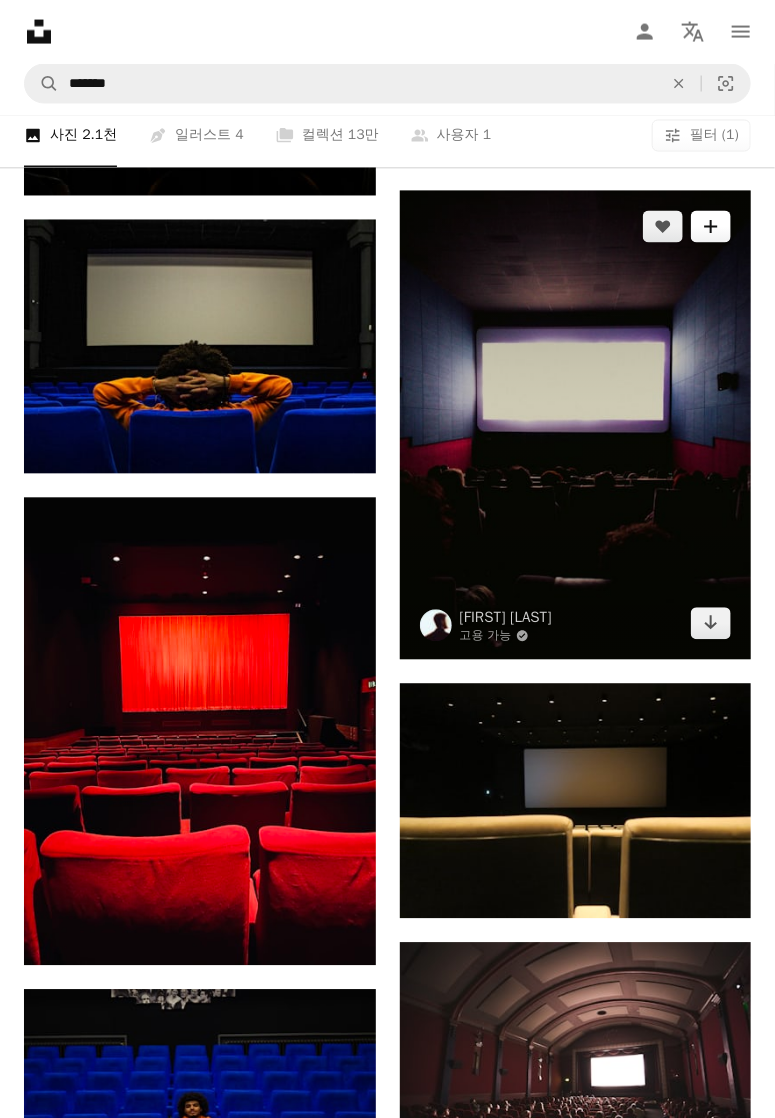 click on "A plus sign" at bounding box center [711, 227] 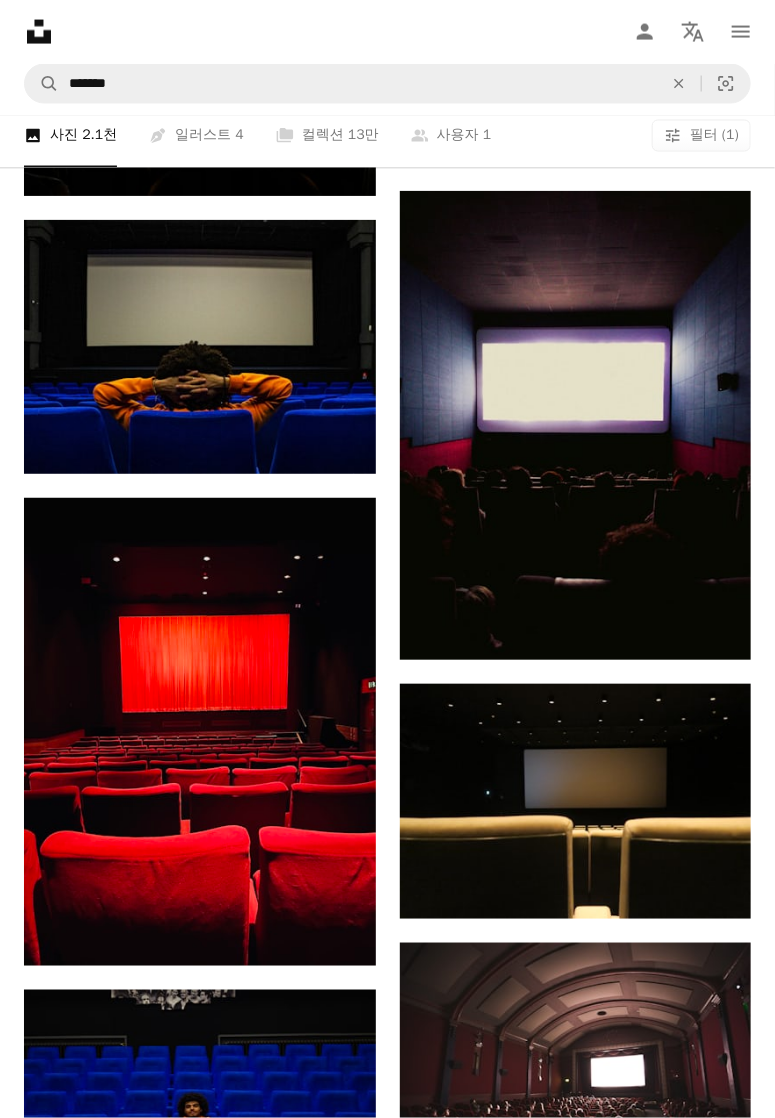 click on "An X shape Unsplash 가입 이미 계정이 있으세요?  로그인 이름 성 이메일 사용자 이름  (문자, 숫자 및 밑줄만 사용 가능) 암호  (최소 8자) 가입 가입하는 경우, 귀하는  이용약관  및  개인정보 취급방침 에 동의하는 것입니다." at bounding box center (387, 4692) 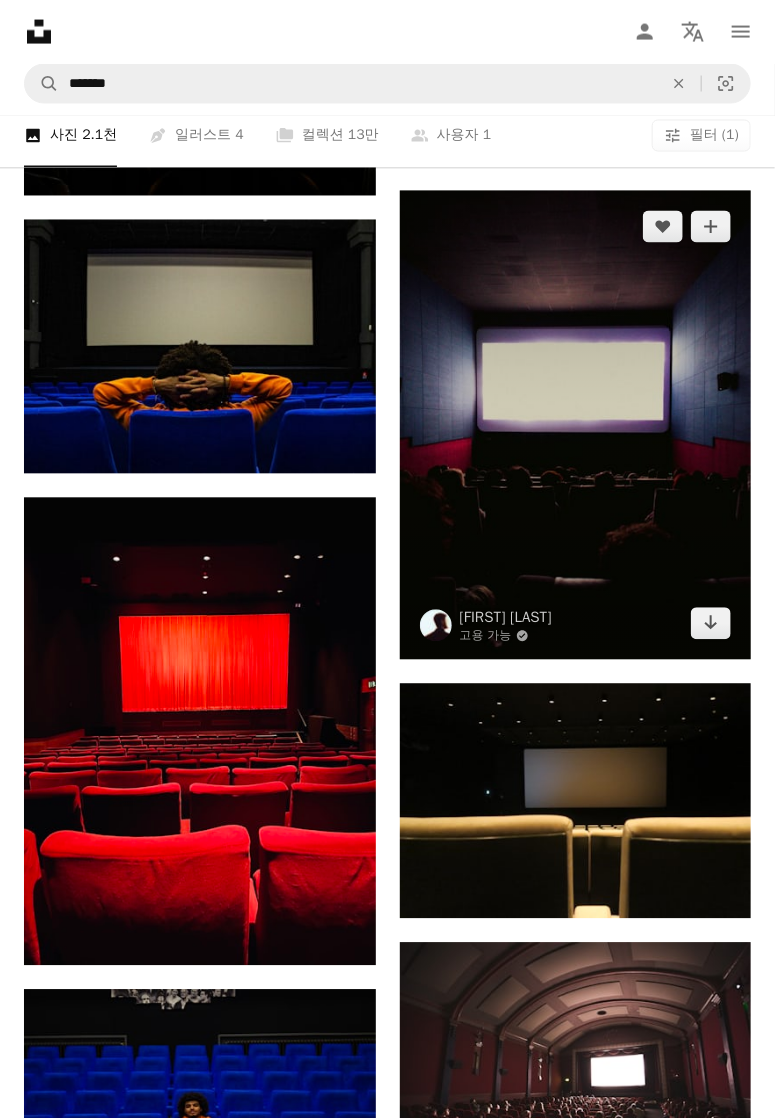 click at bounding box center [576, 425] 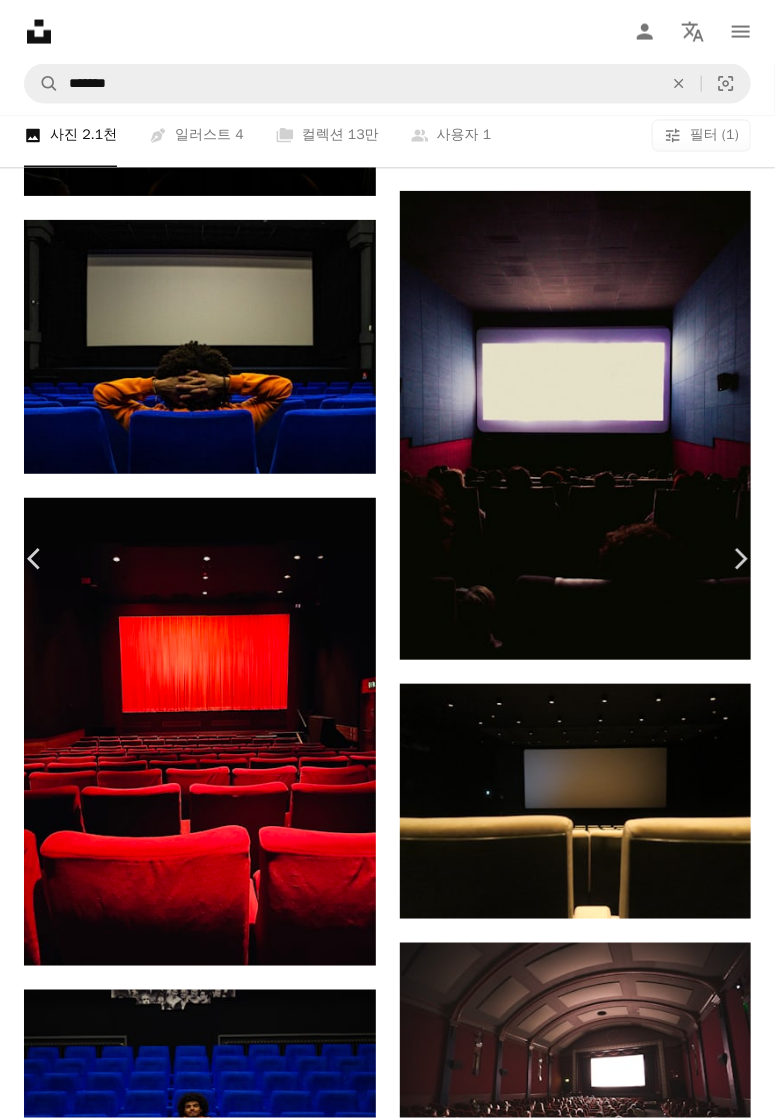 click on "Chevron down" 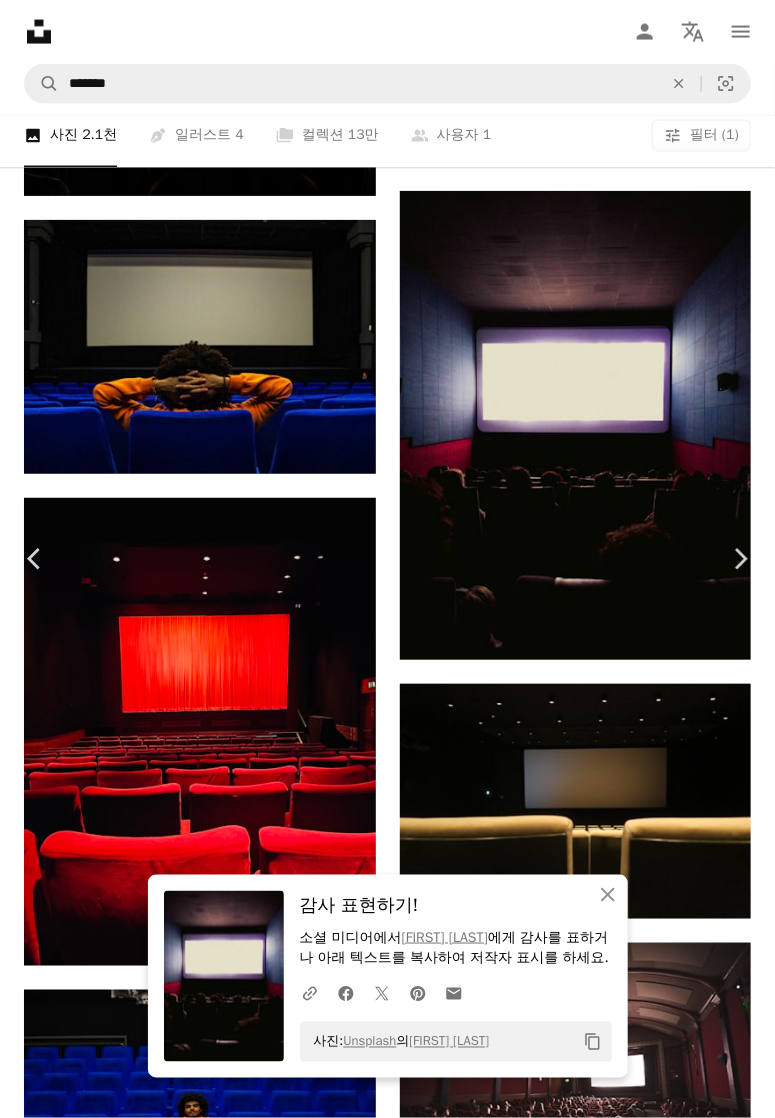 click 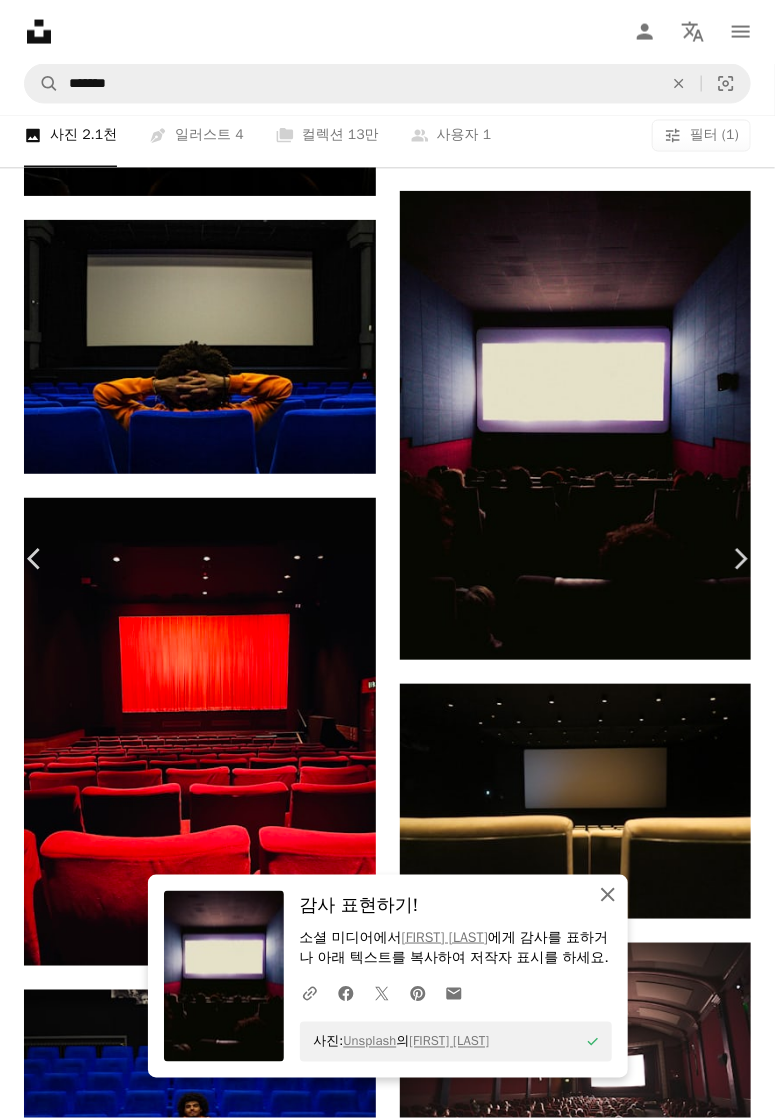 click 